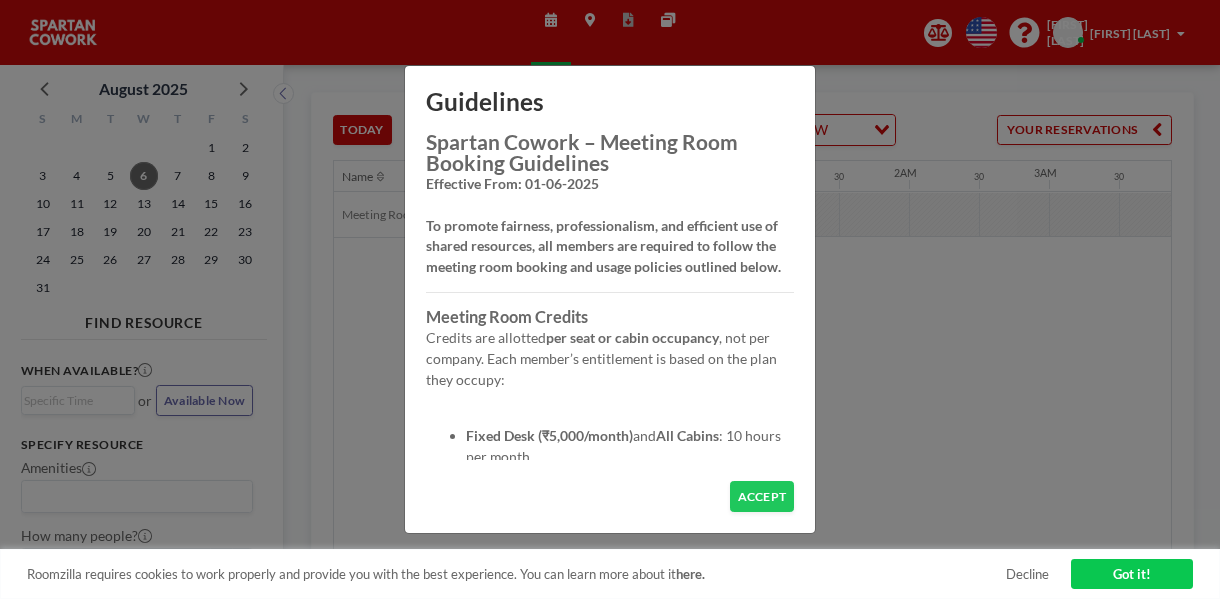 scroll, scrollTop: 0, scrollLeft: 0, axis: both 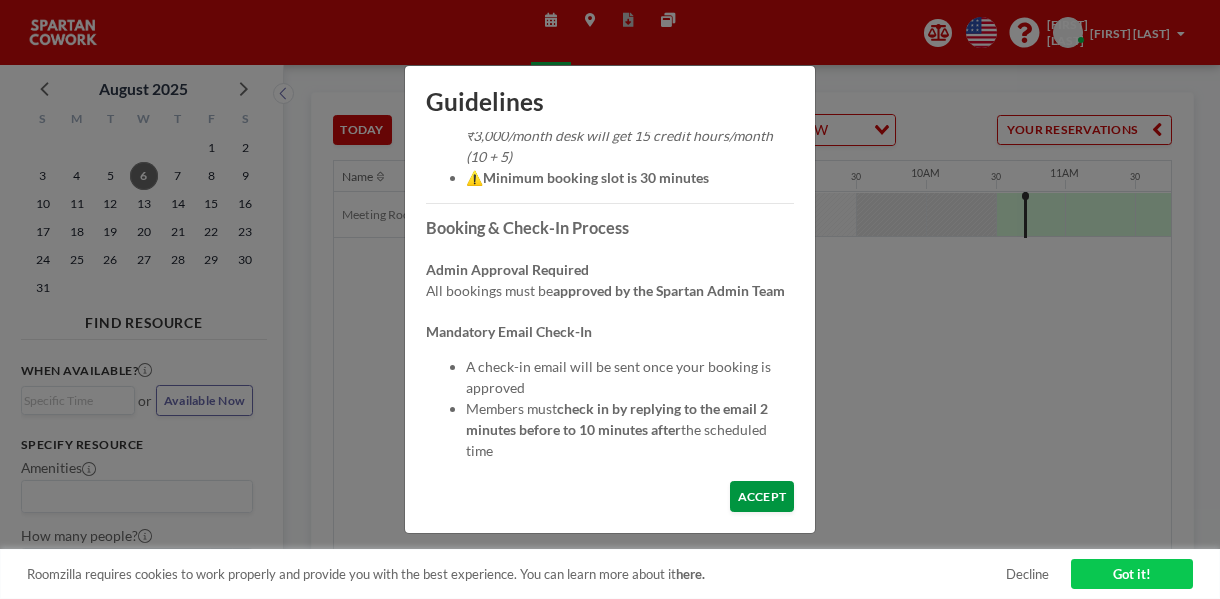 click on "ACCEPT" at bounding box center (762, 496) 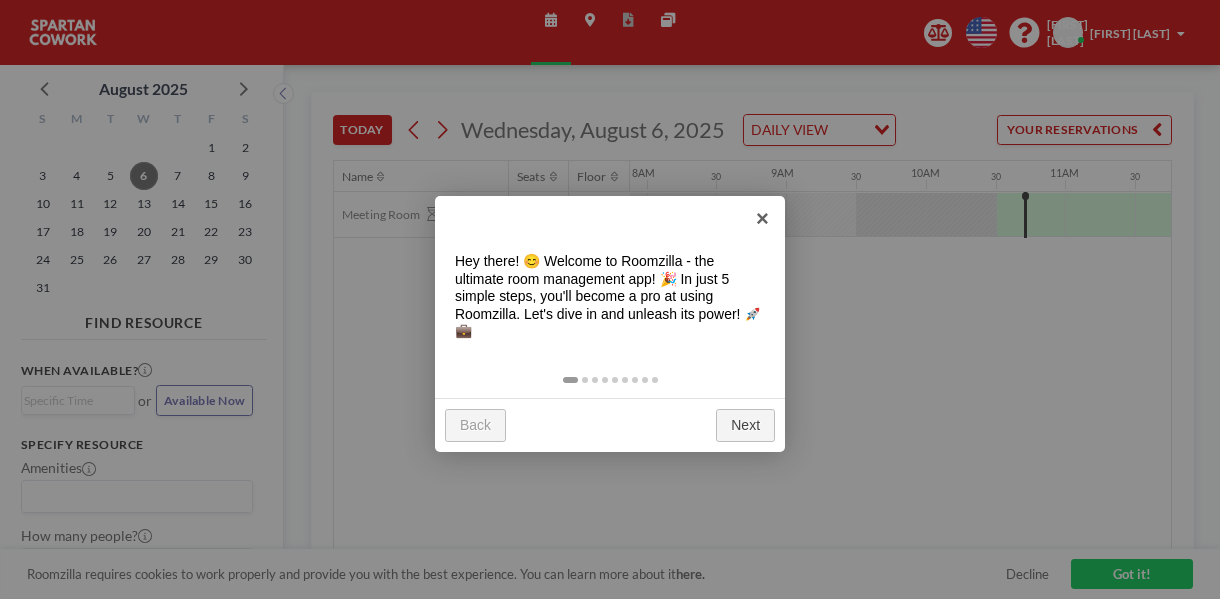 click on "Next" at bounding box center [745, 425] 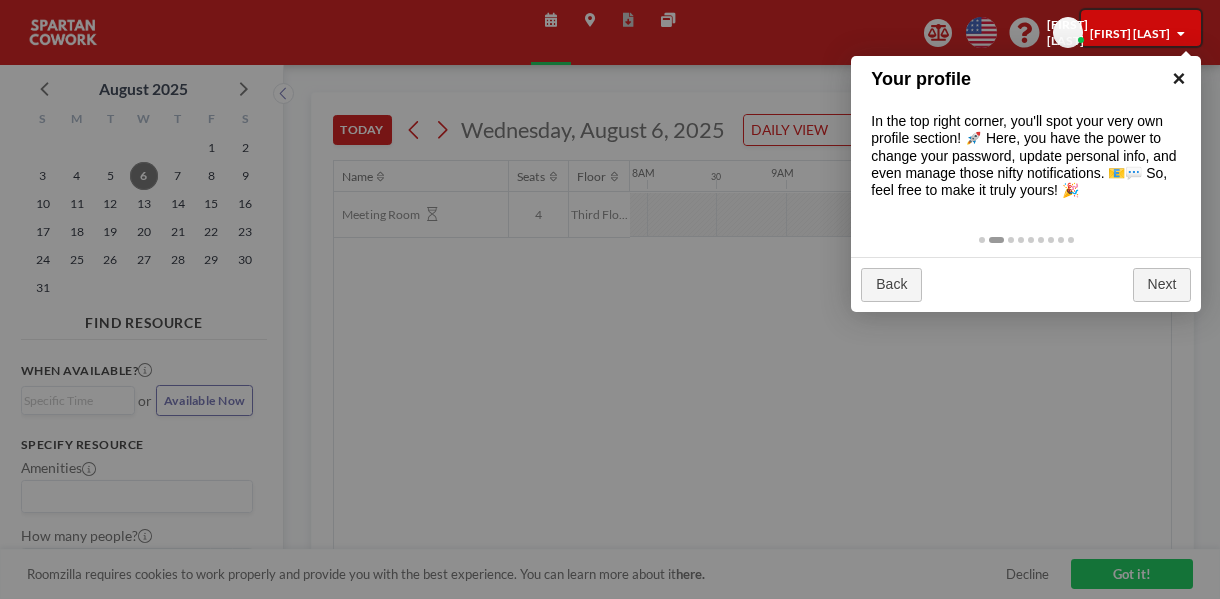 click on "×" at bounding box center (1178, 78) 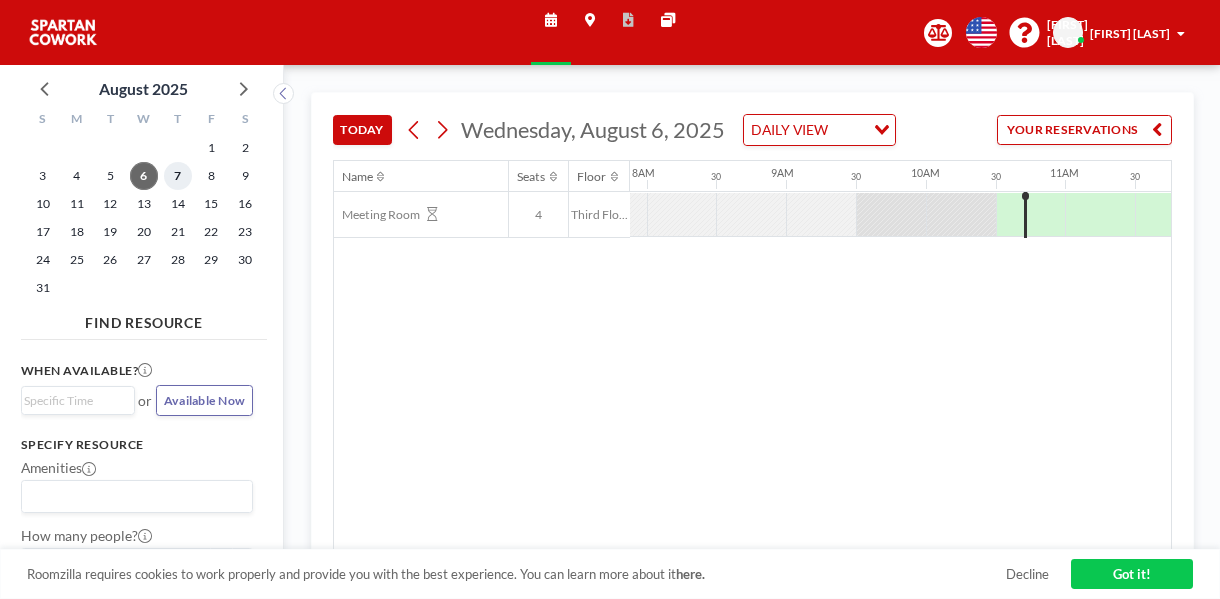 click on "7" at bounding box center (178, 176) 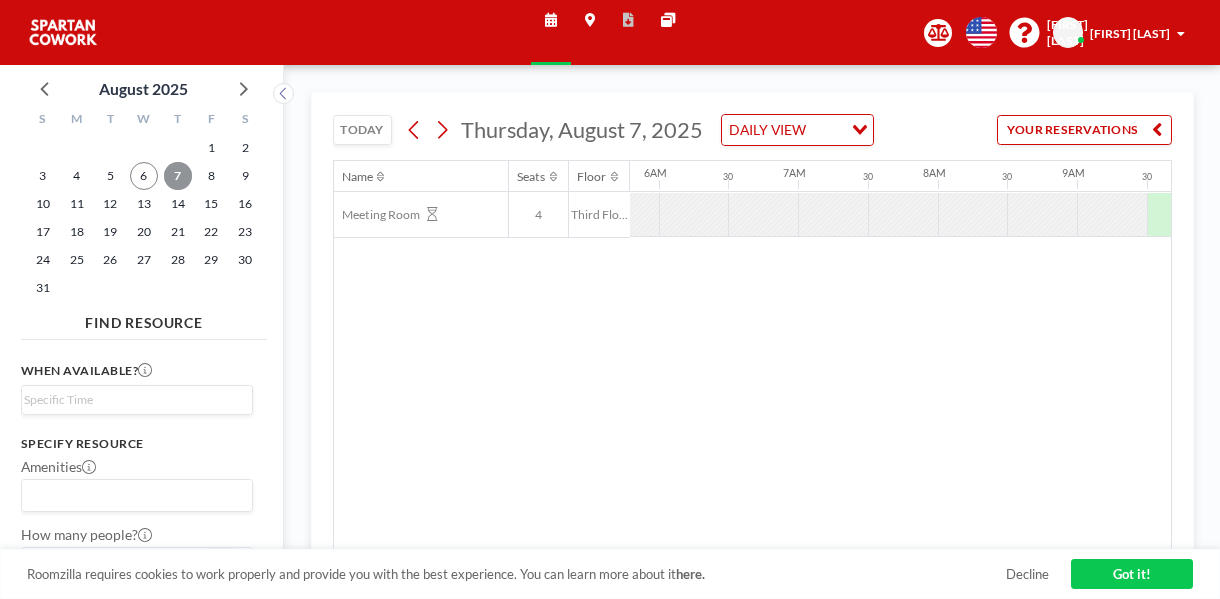 scroll, scrollTop: 0, scrollLeft: 825, axis: horizontal 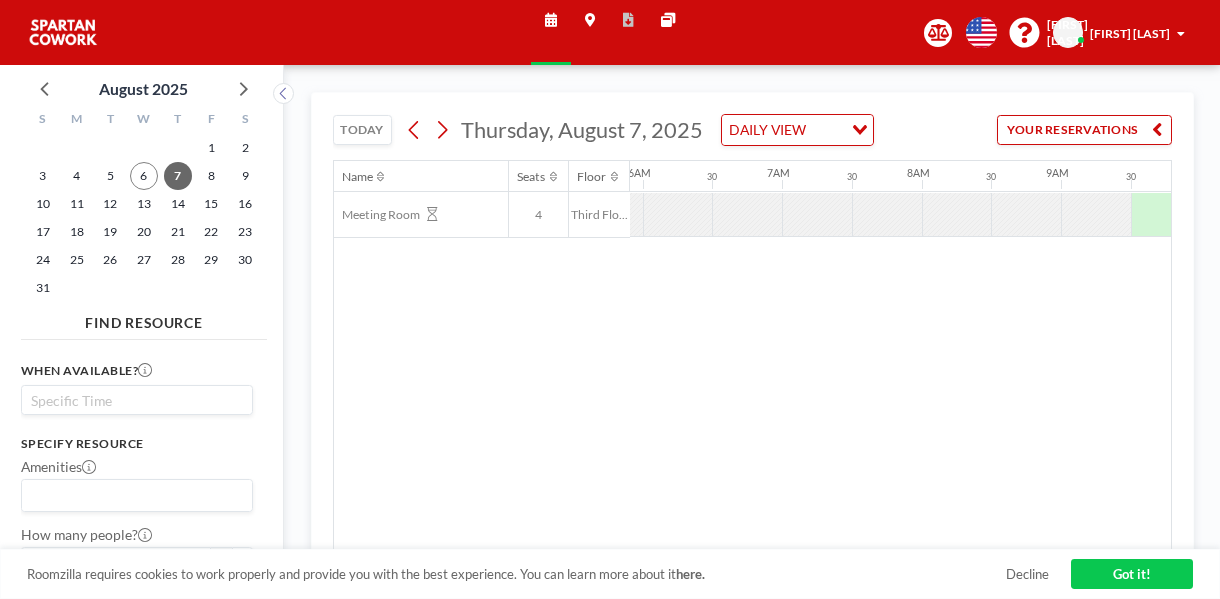 click at bounding box center [132, 401] 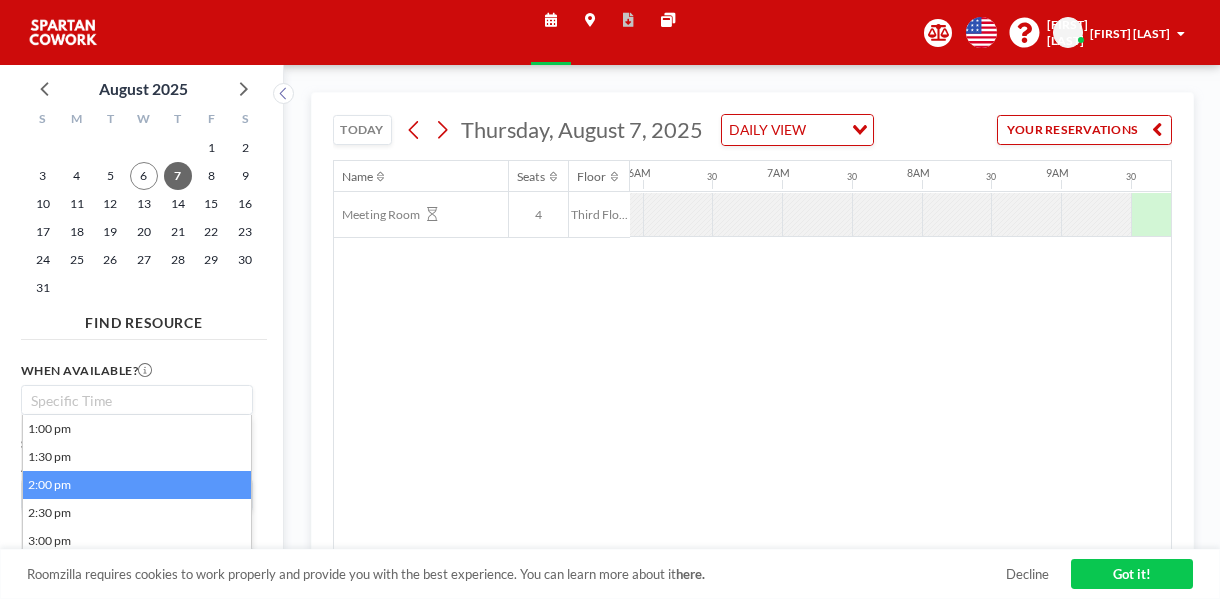scroll, scrollTop: 193, scrollLeft: 0, axis: vertical 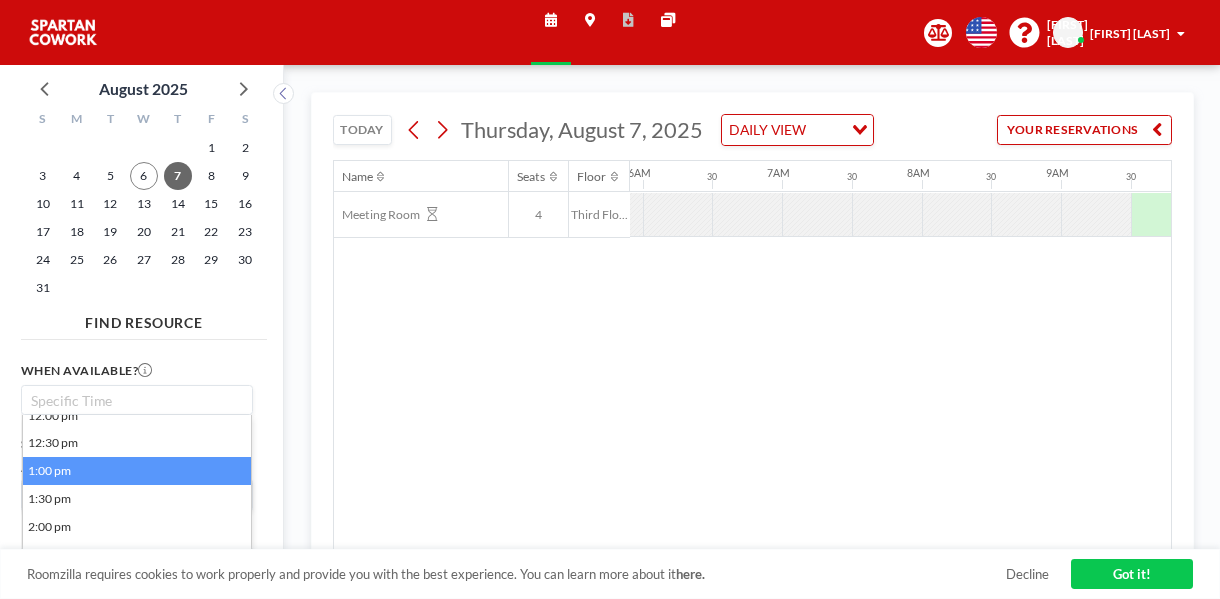 click on "1:00 pm" at bounding box center (137, 471) 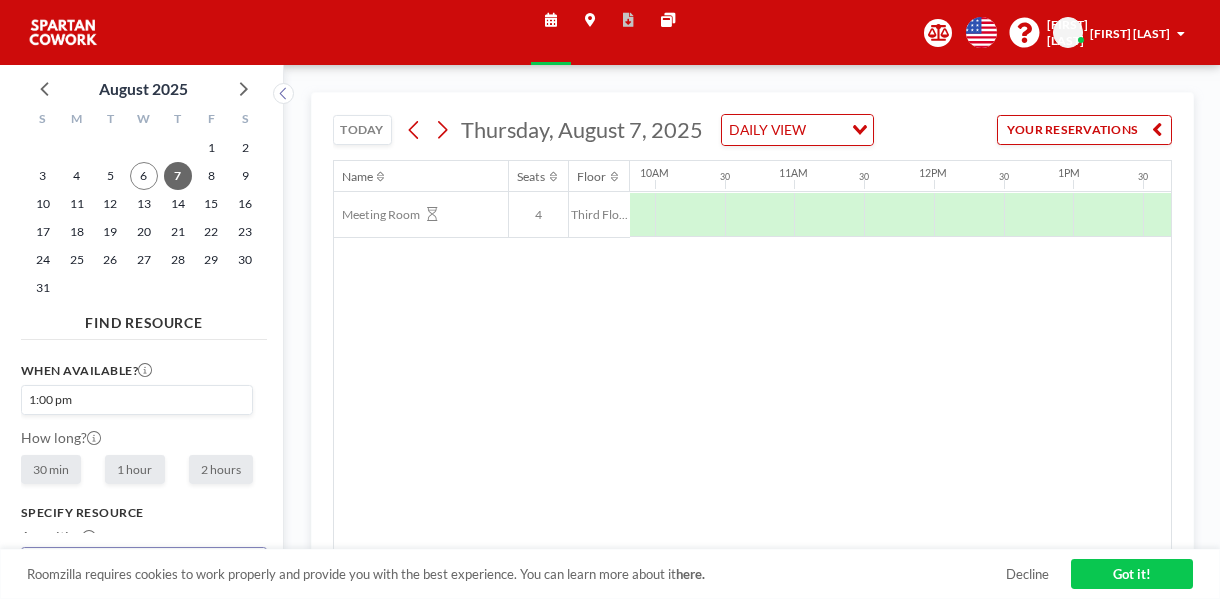 scroll, scrollTop: 0, scrollLeft: 1374, axis: horizontal 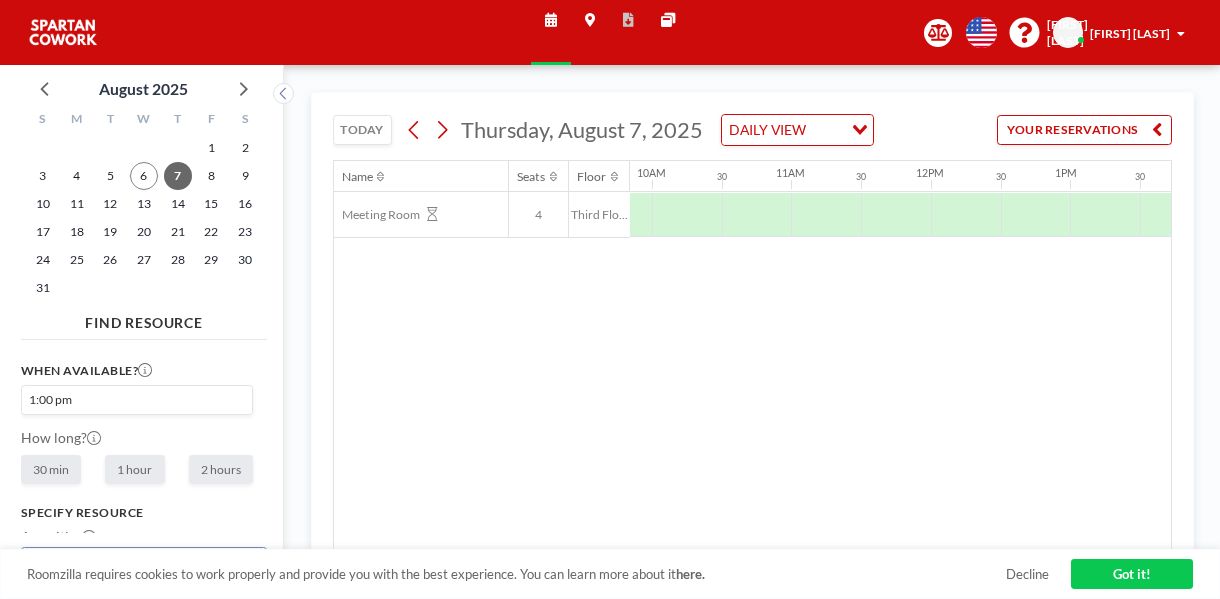 click on "2 hours" at bounding box center (221, 469) 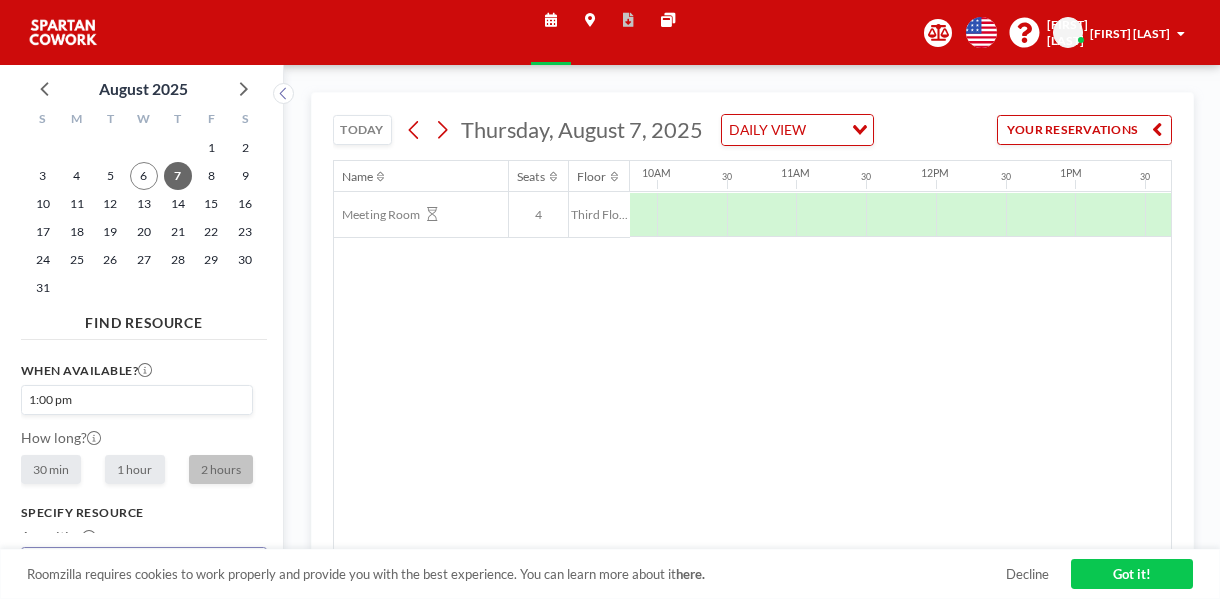 scroll, scrollTop: 0, scrollLeft: 1374, axis: horizontal 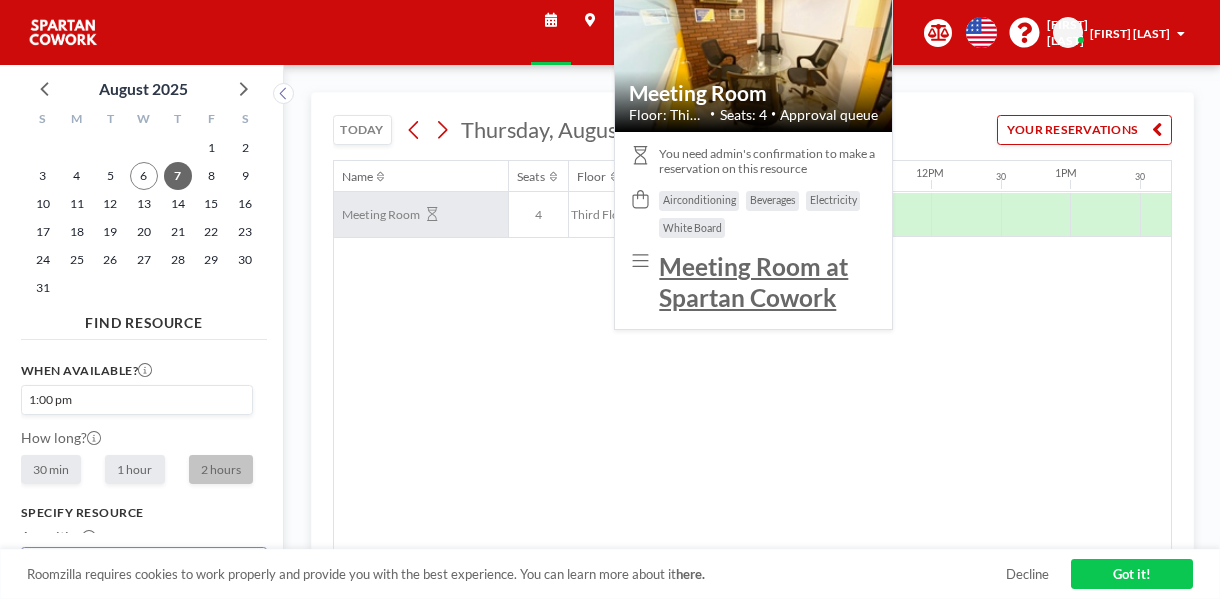 click on "Meeting Room" at bounding box center (421, 214) 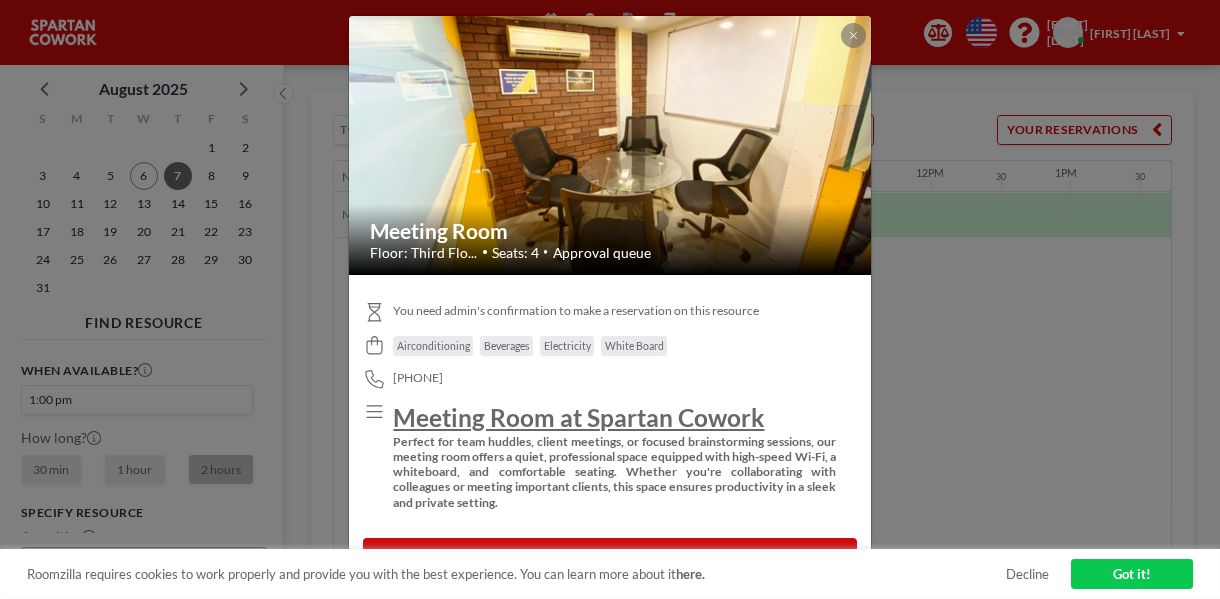click on "Book this room" at bounding box center (610, 553) 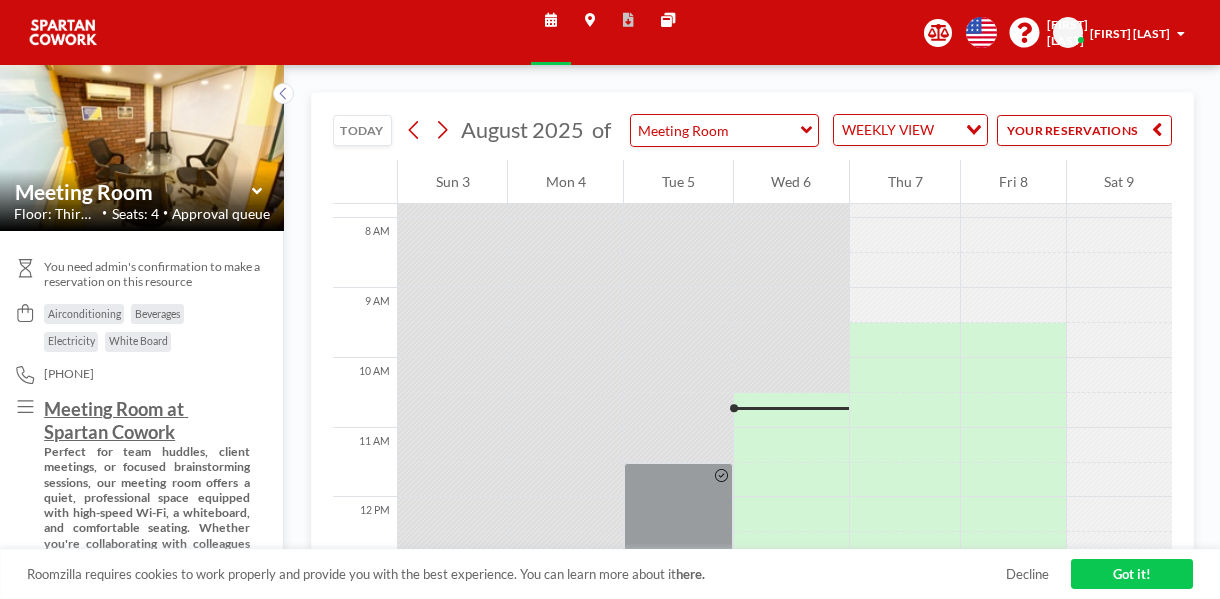 scroll, scrollTop: 549, scrollLeft: 0, axis: vertical 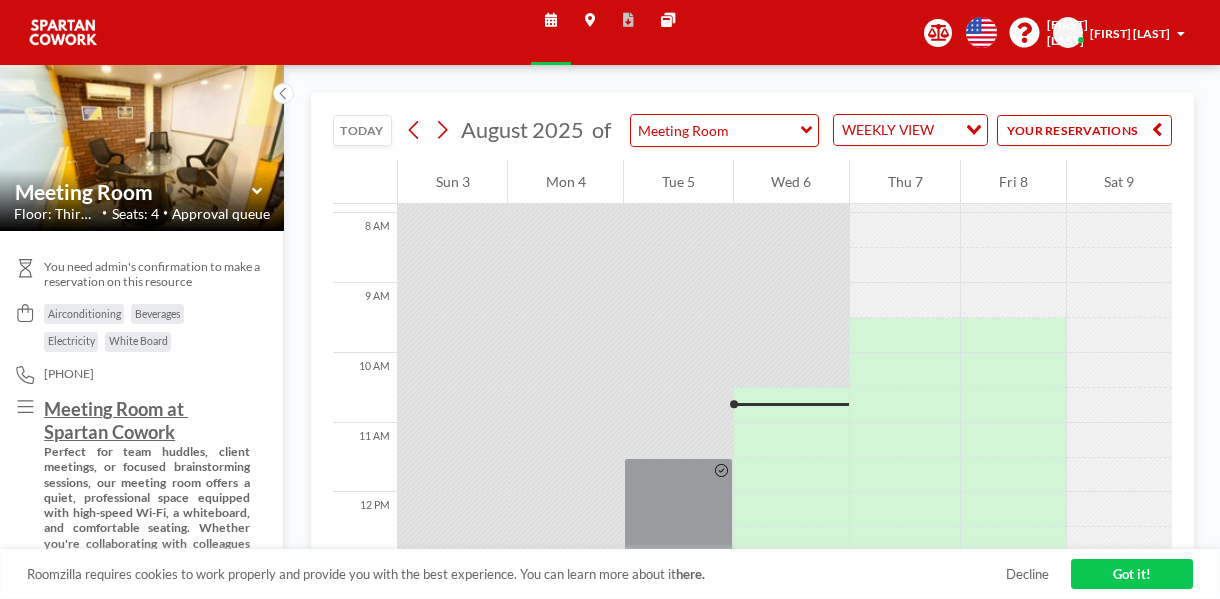 click on "Got it!" at bounding box center (1132, 574) 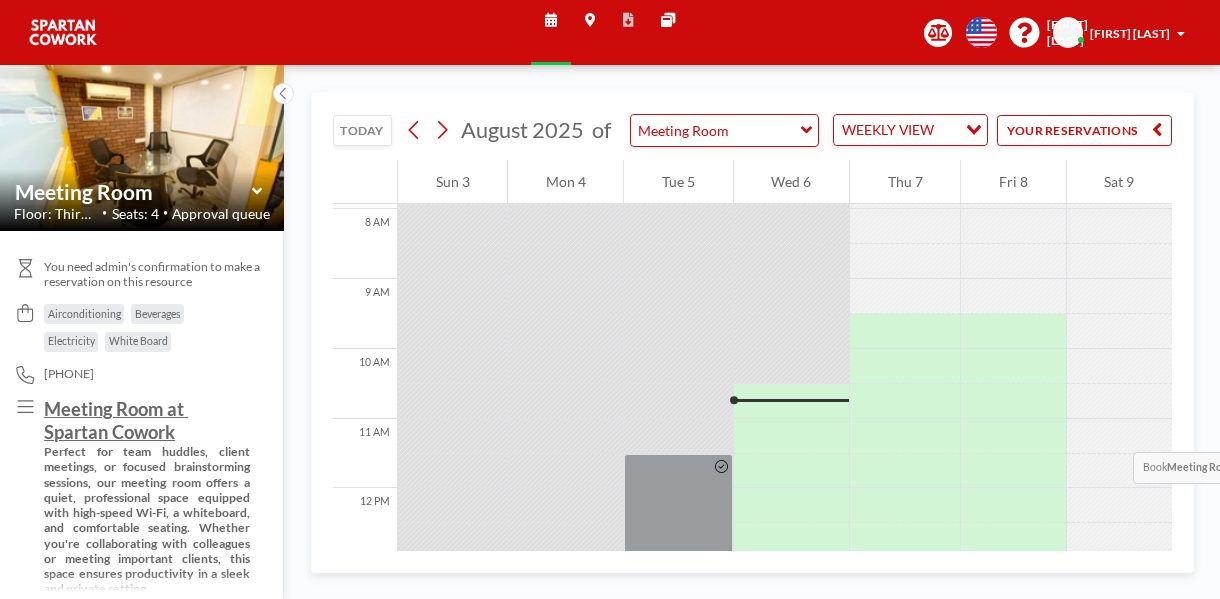 scroll, scrollTop: 650, scrollLeft: 0, axis: vertical 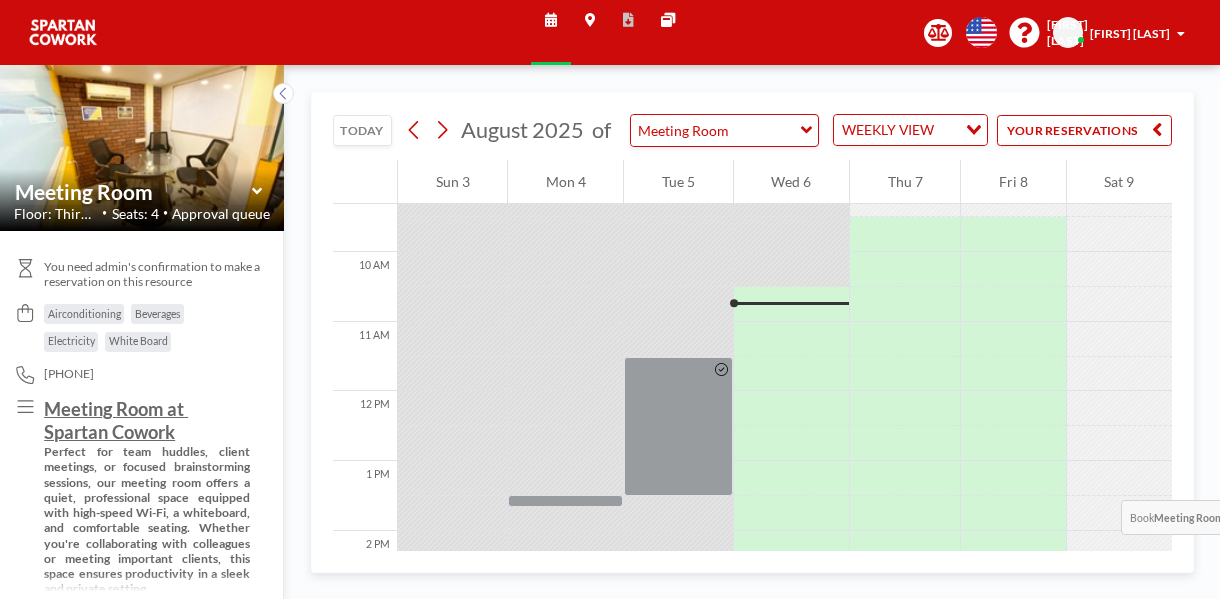 click at bounding box center (905, 548) 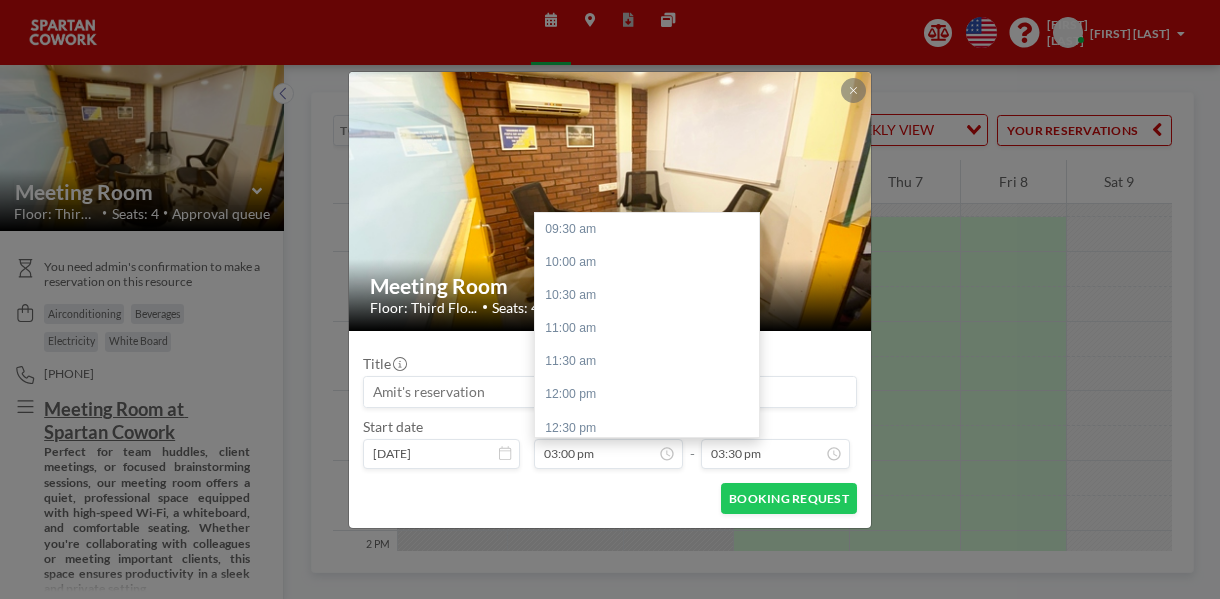 scroll, scrollTop: 334, scrollLeft: 0, axis: vertical 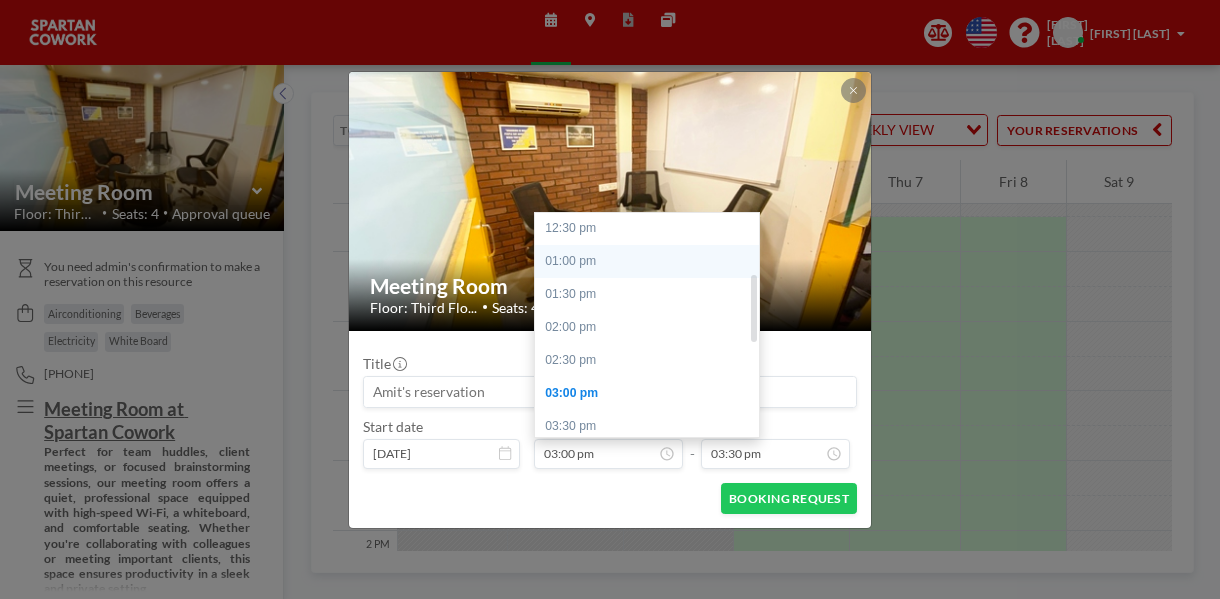 click on "01:00 pm" at bounding box center (652, 261) 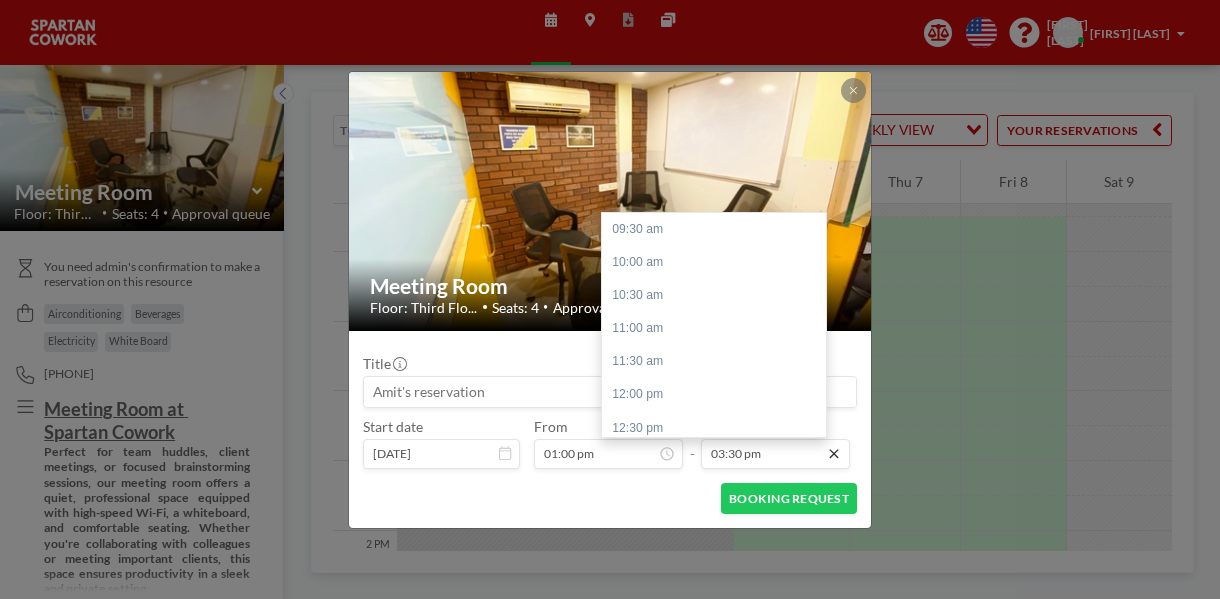 scroll, scrollTop: 366, scrollLeft: 0, axis: vertical 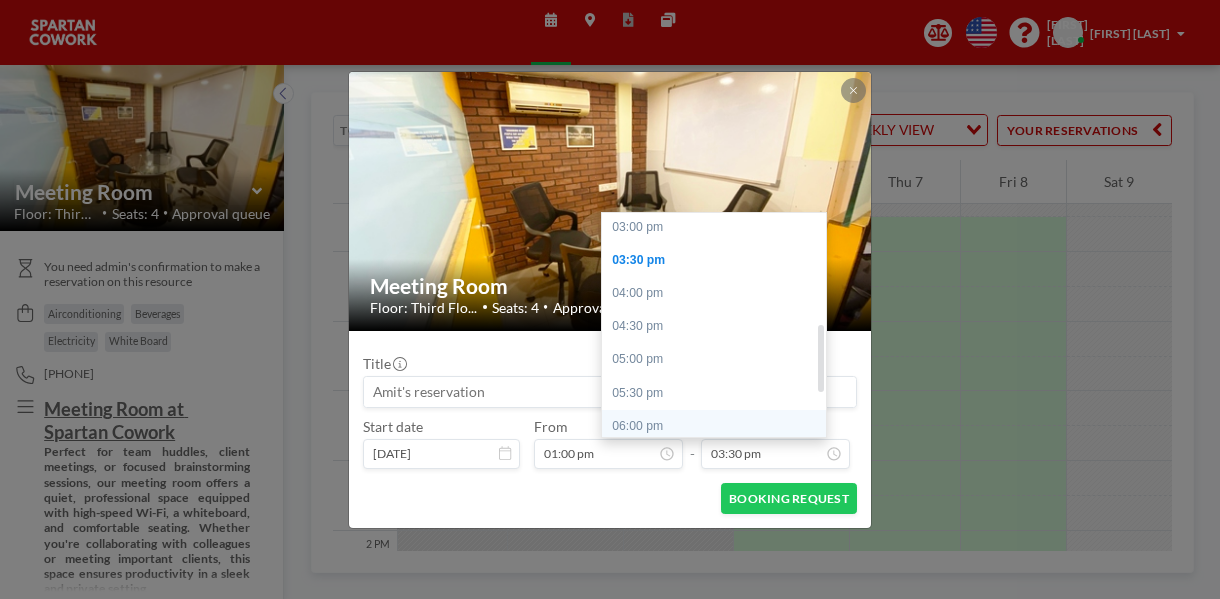 click on "06:00 pm" at bounding box center [719, 426] 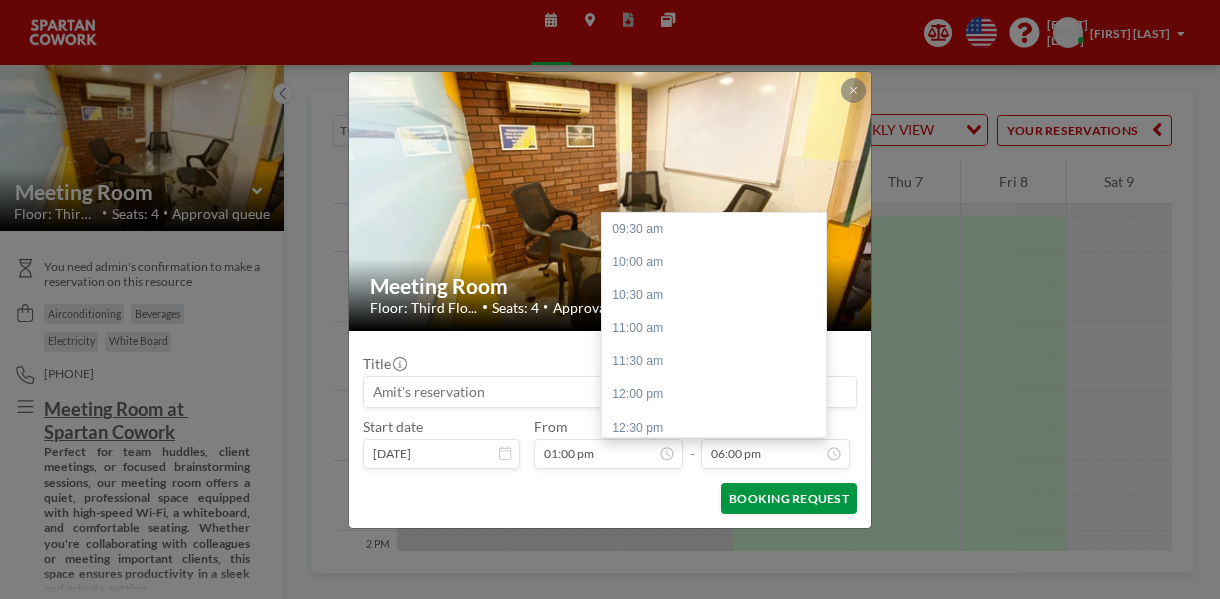 scroll, scrollTop: 507, scrollLeft: 0, axis: vertical 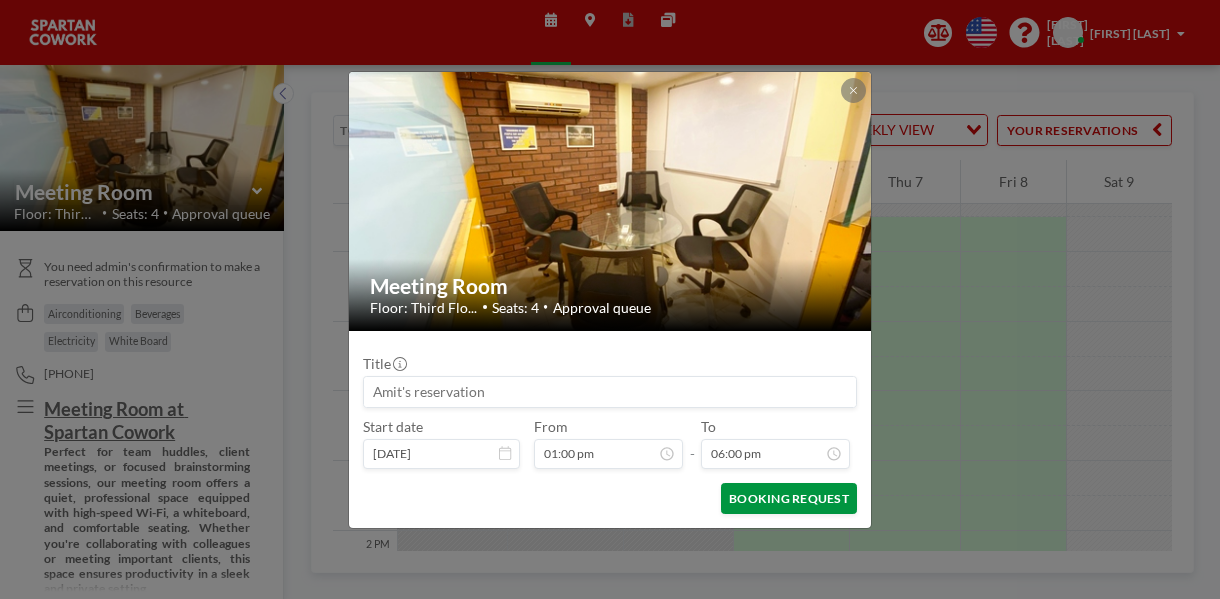 click on "BOOKING REQUEST" at bounding box center [789, 498] 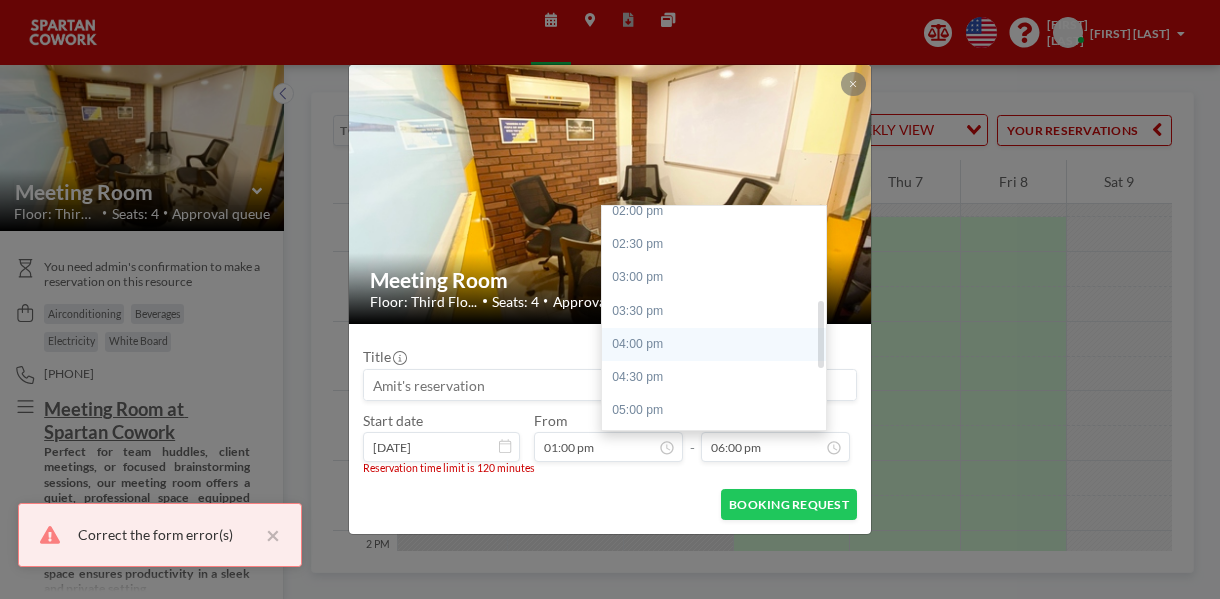 scroll, scrollTop: 307, scrollLeft: 0, axis: vertical 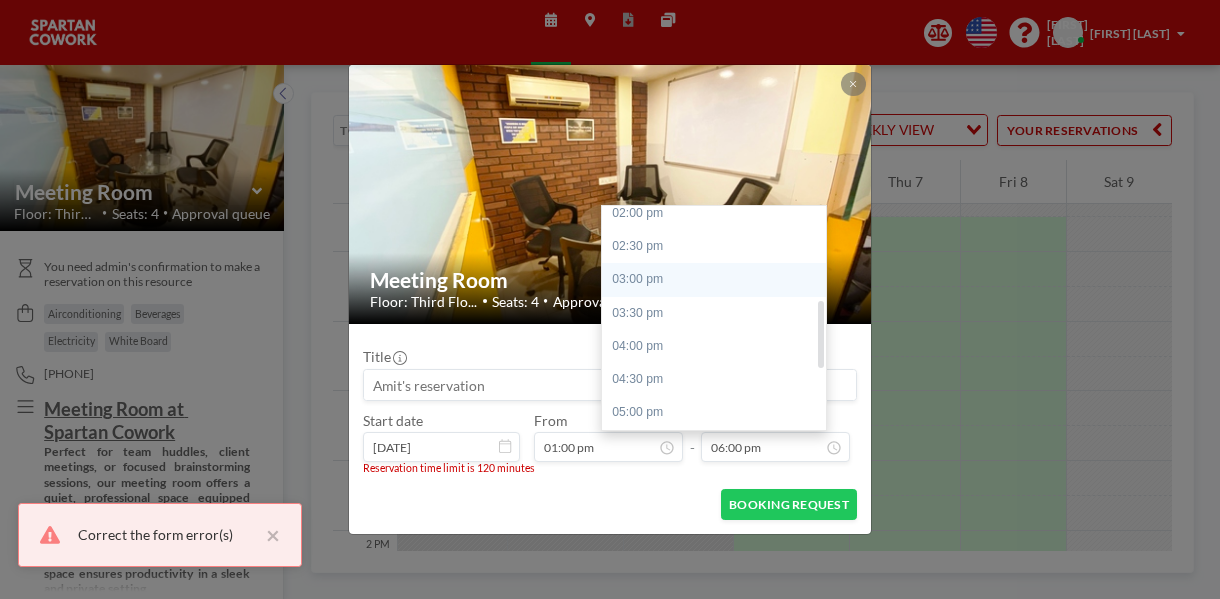 click on "03:00 pm" at bounding box center (719, 279) 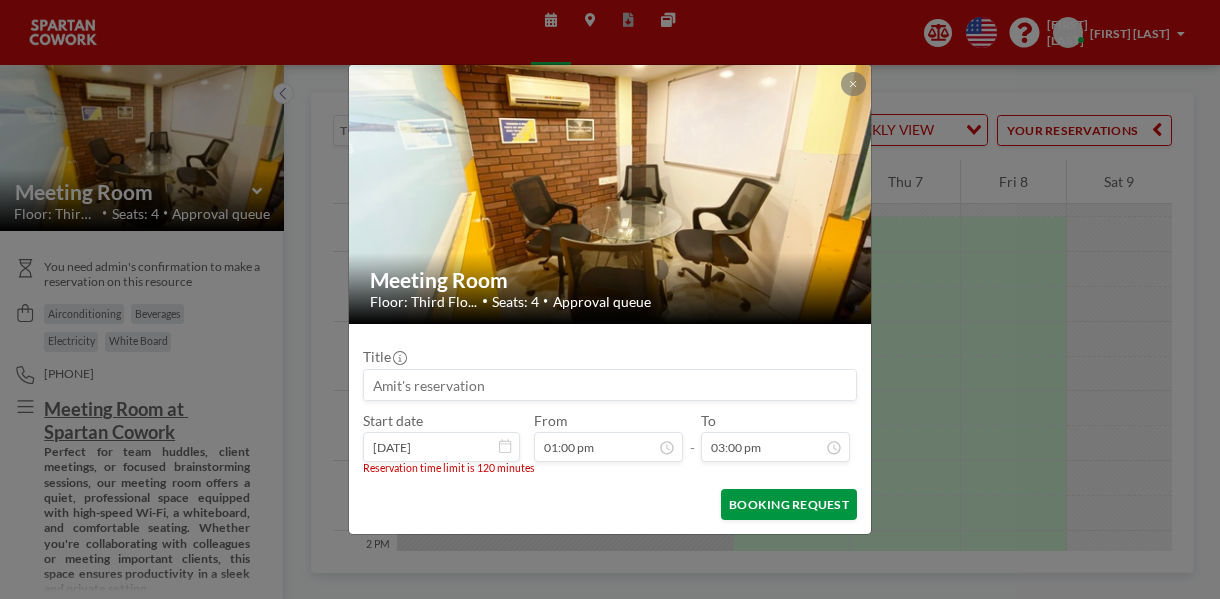 scroll, scrollTop: 334, scrollLeft: 0, axis: vertical 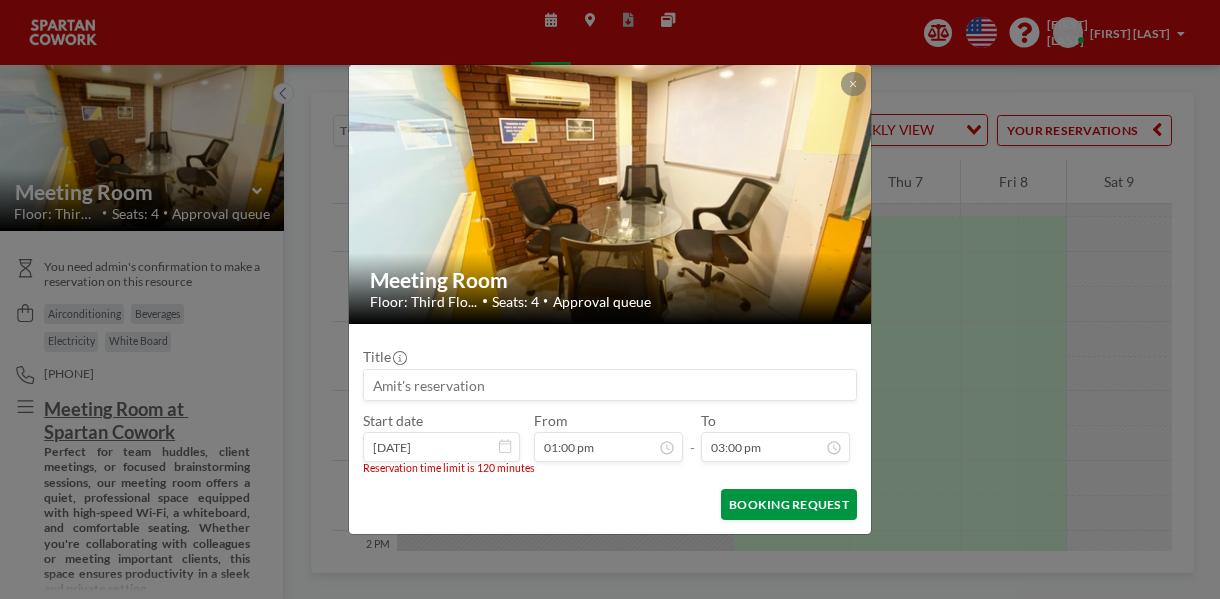 click on "BOOKING REQUEST" at bounding box center (789, 504) 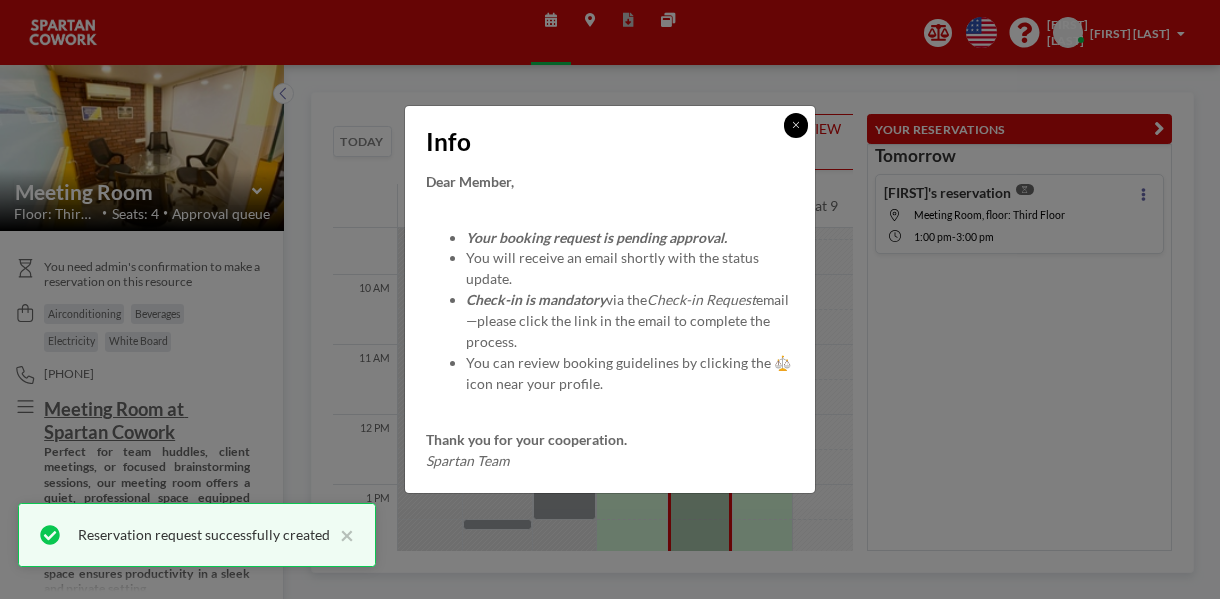 click at bounding box center [796, 125] 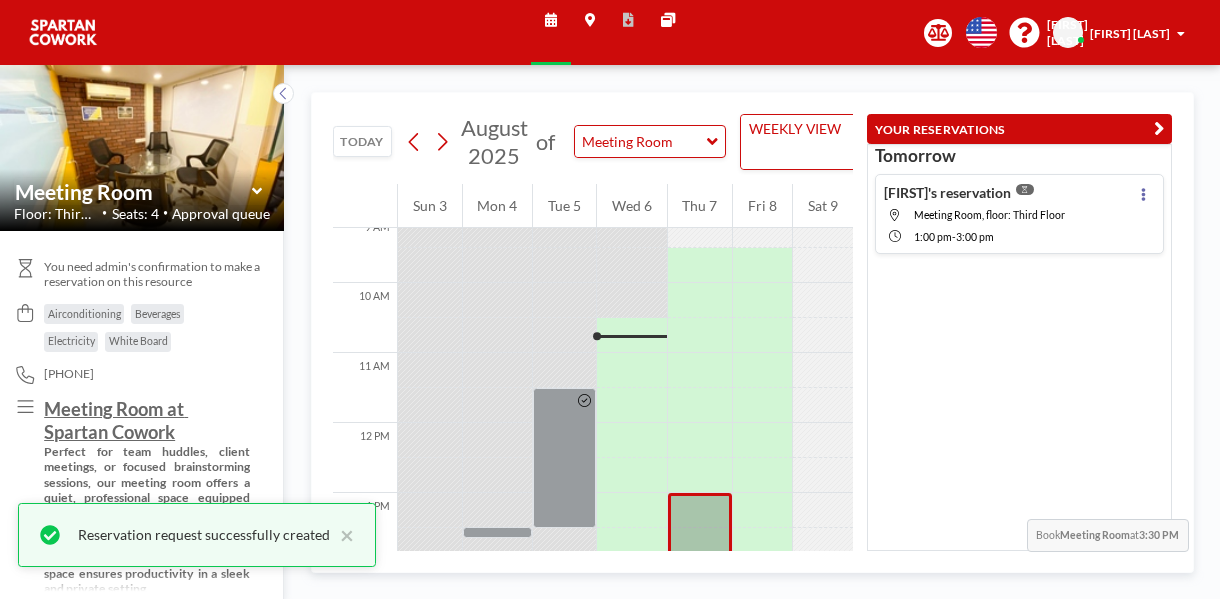 scroll, scrollTop: 650, scrollLeft: 0, axis: vertical 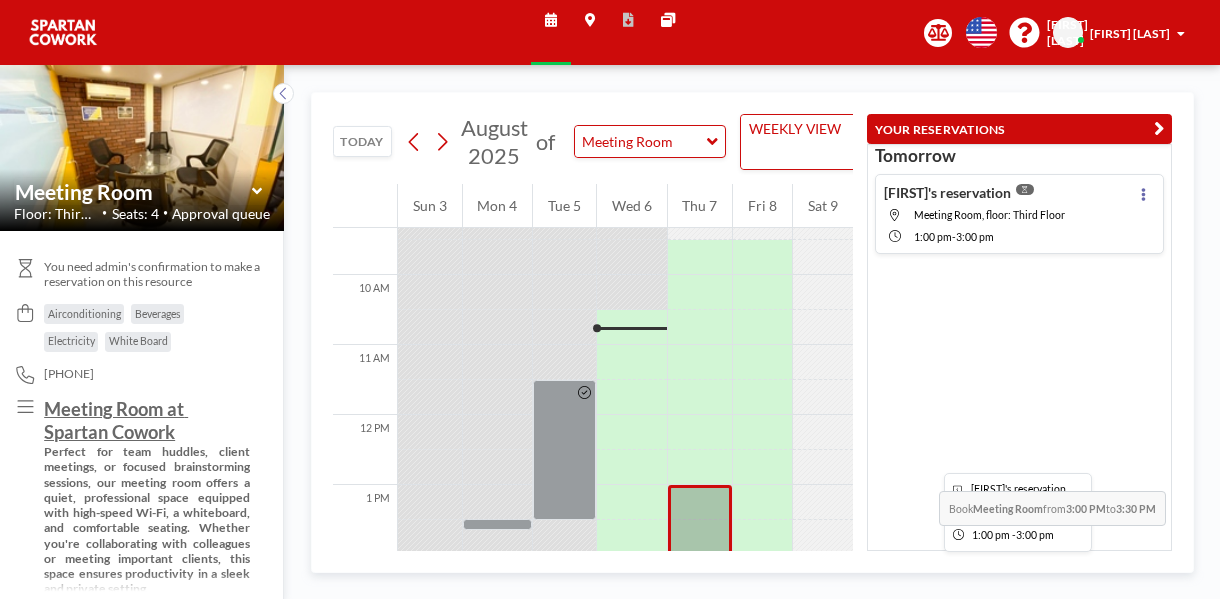click at bounding box center [700, 555] 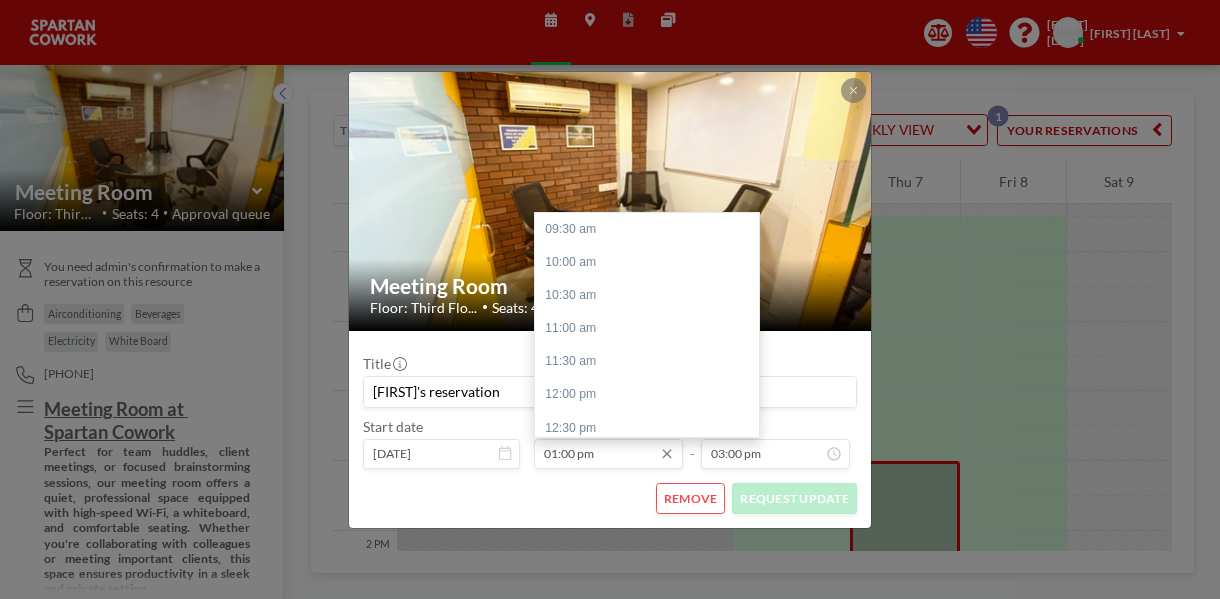 scroll, scrollTop: 213, scrollLeft: 0, axis: vertical 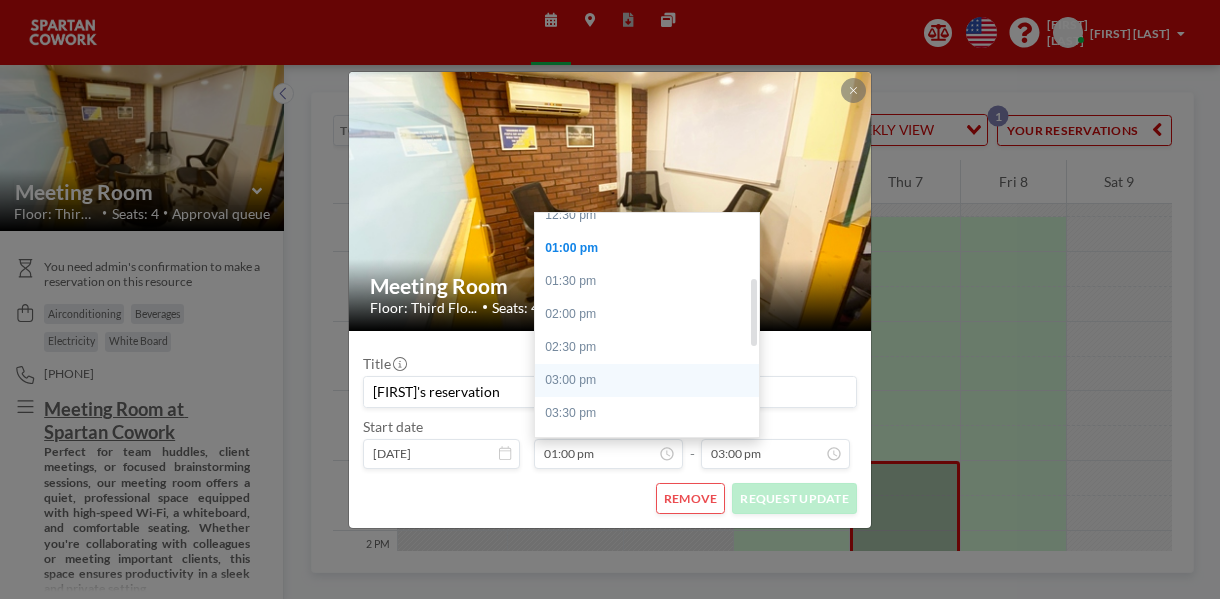 click on "03:00 pm" at bounding box center (652, 380) 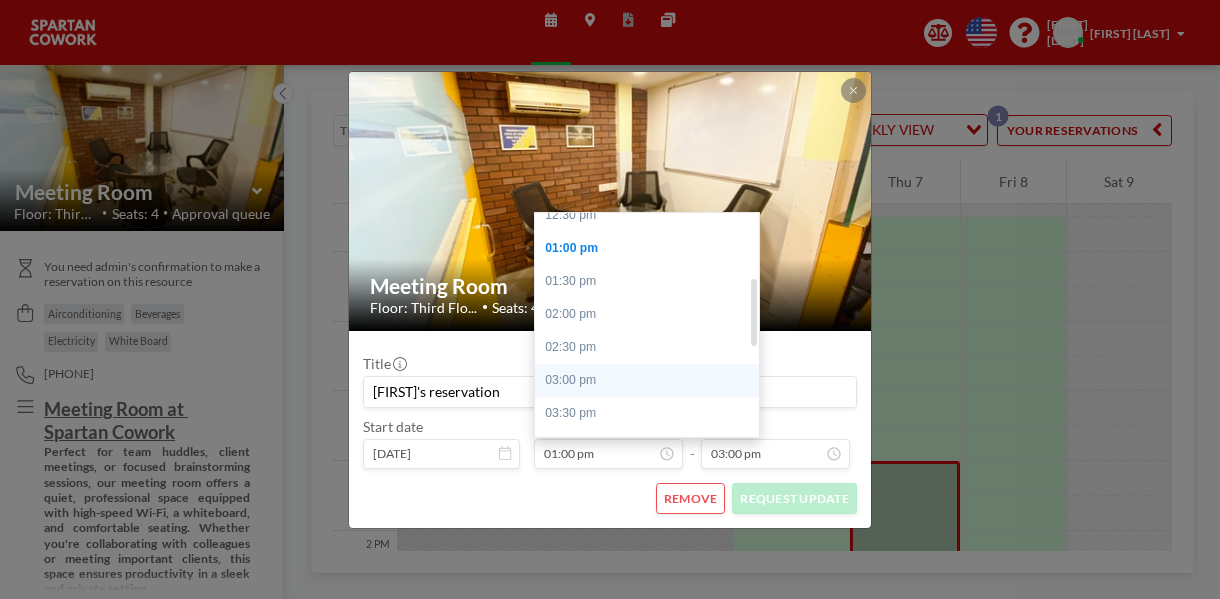 type on "03:00 pm" 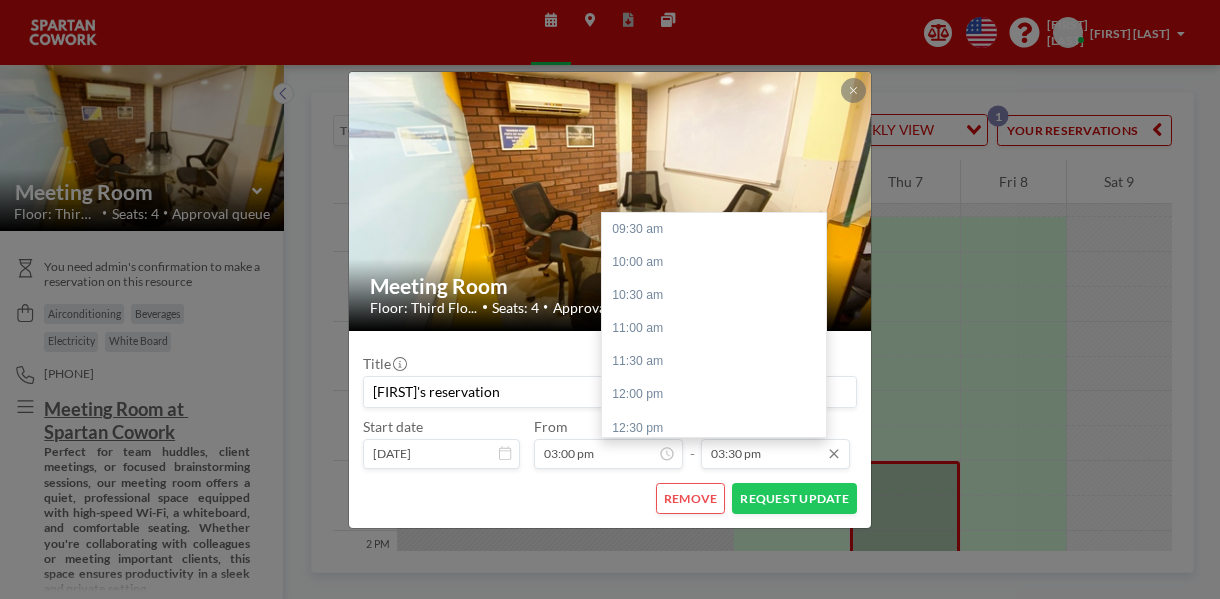 scroll, scrollTop: 366, scrollLeft: 0, axis: vertical 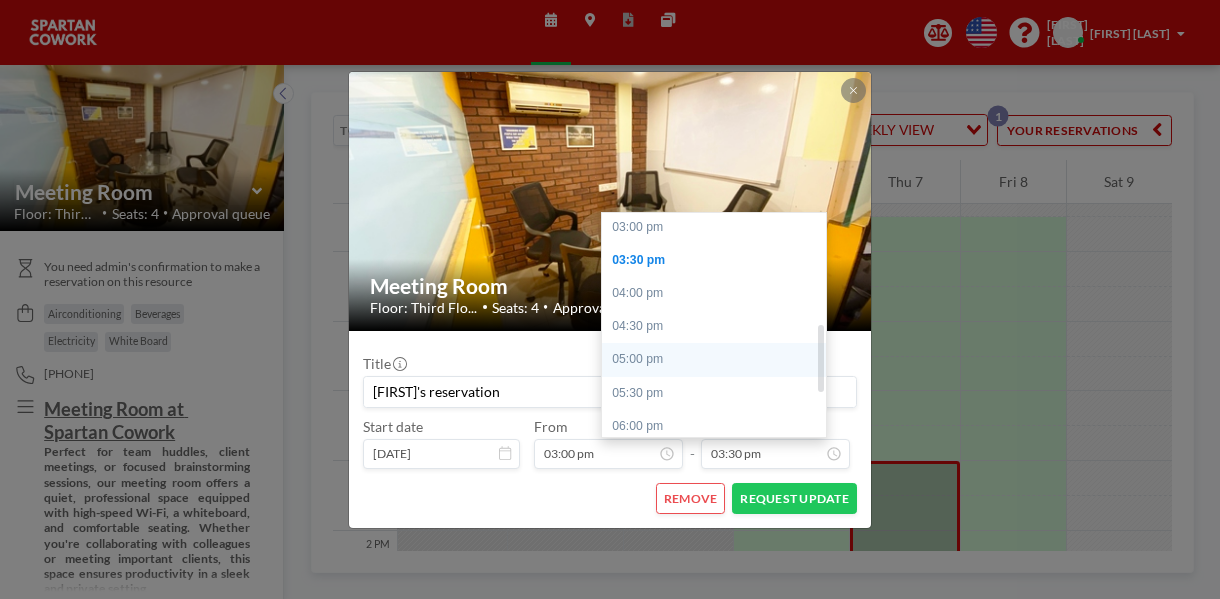 click on "05:00 pm" at bounding box center (719, 359) 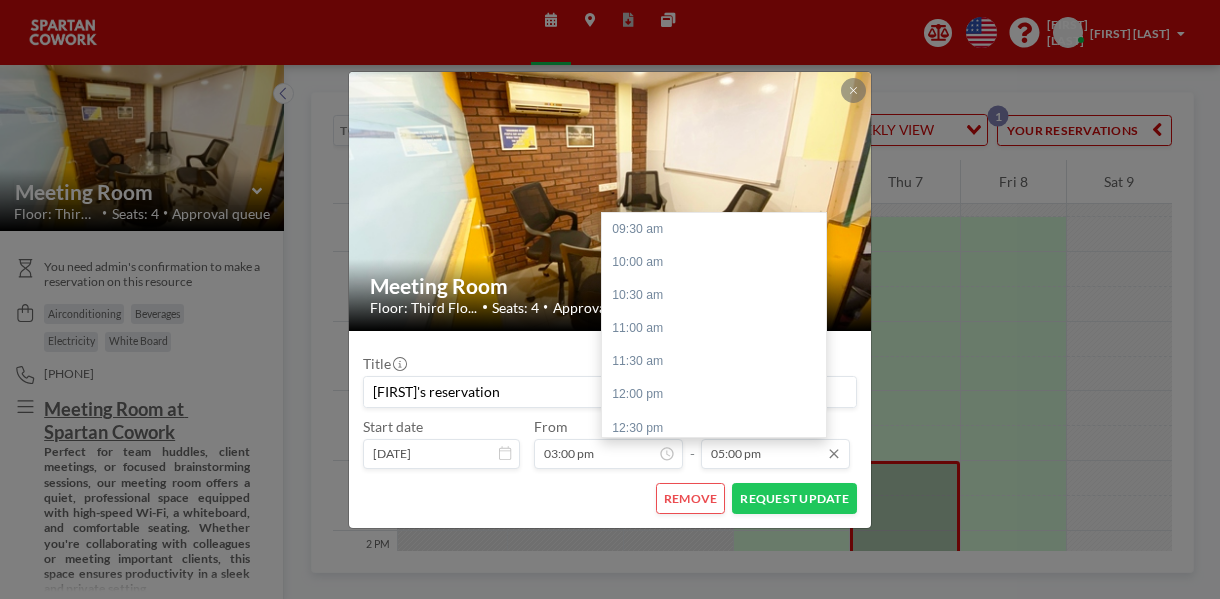 scroll, scrollTop: 457, scrollLeft: 0, axis: vertical 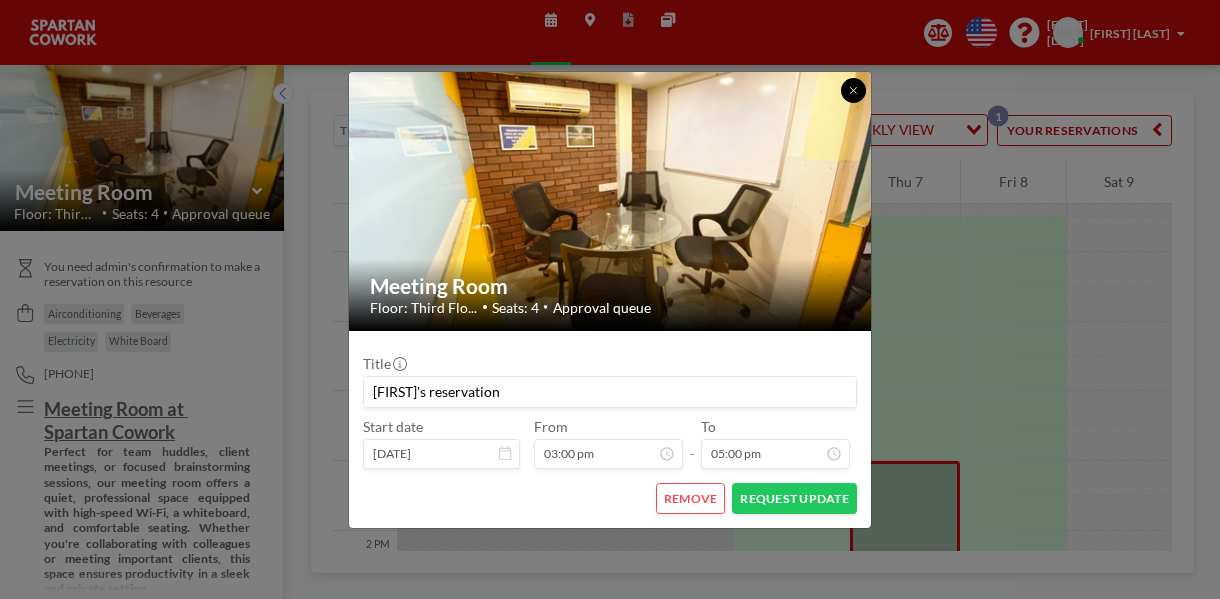 click 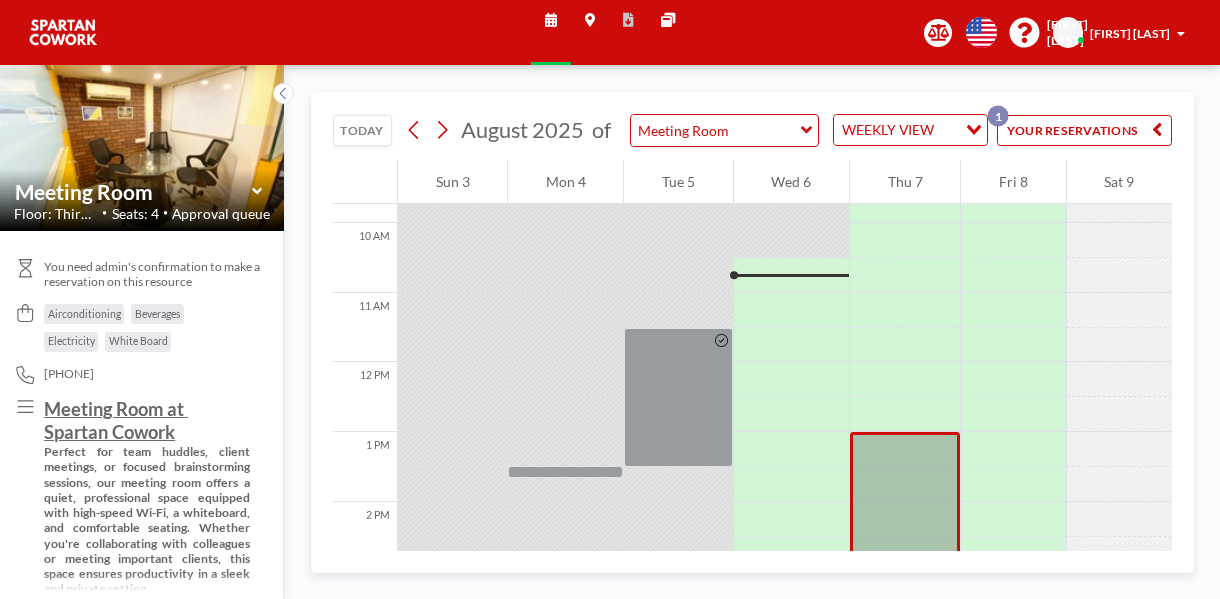 scroll, scrollTop: 550, scrollLeft: 0, axis: vertical 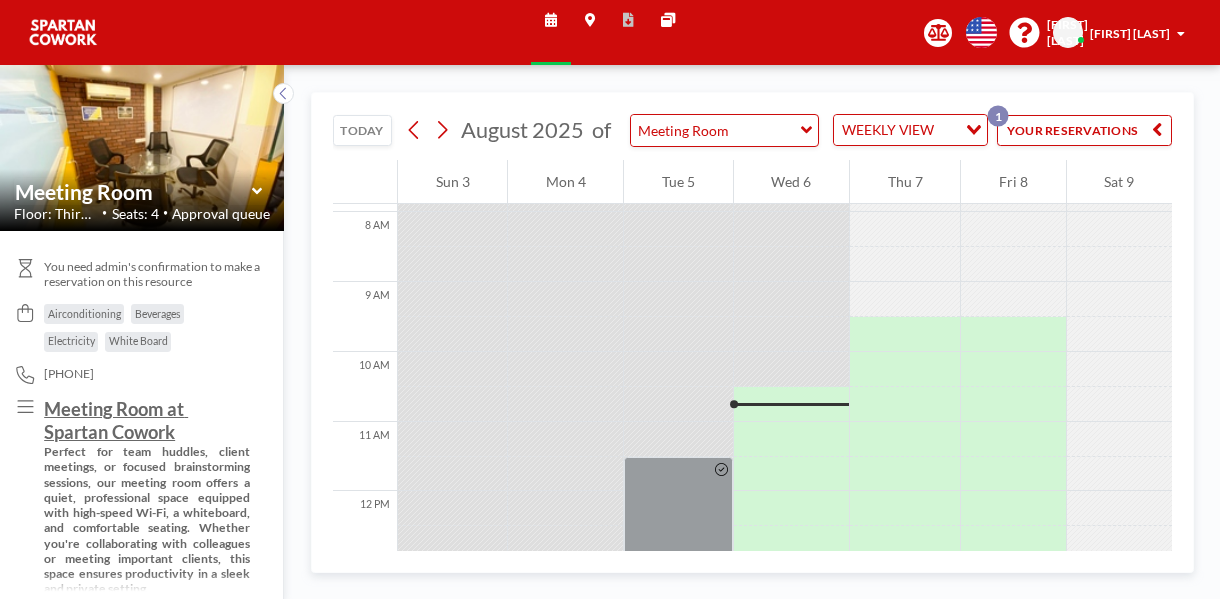 click on "YOUR RESERVATIONS   1" at bounding box center (1084, 130) 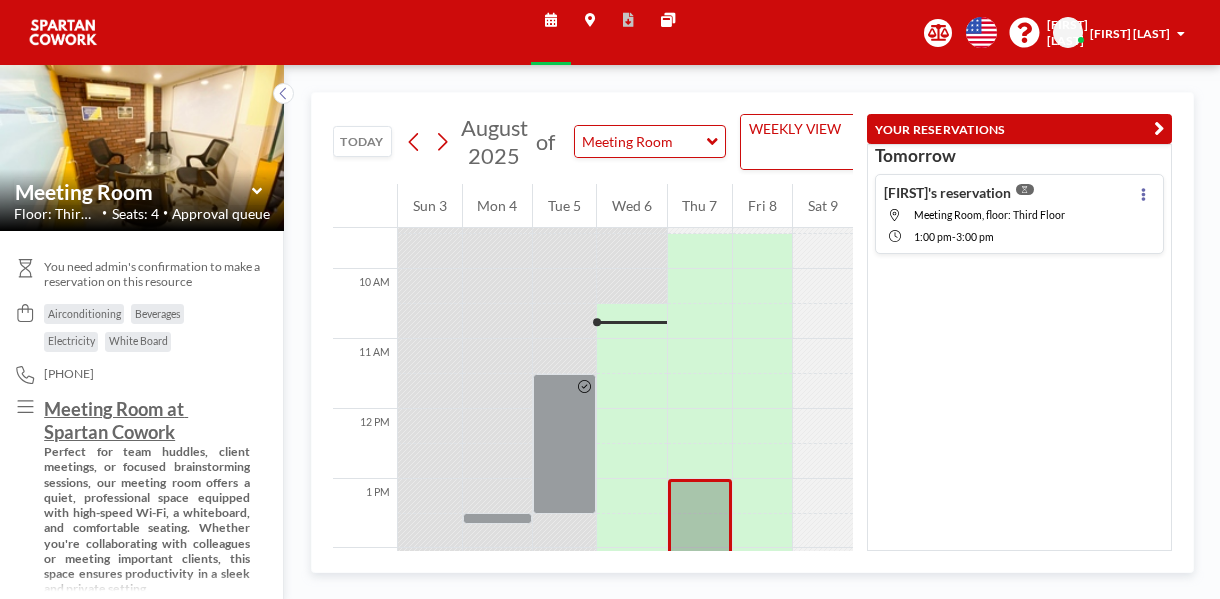 scroll, scrollTop: 750, scrollLeft: 0, axis: vertical 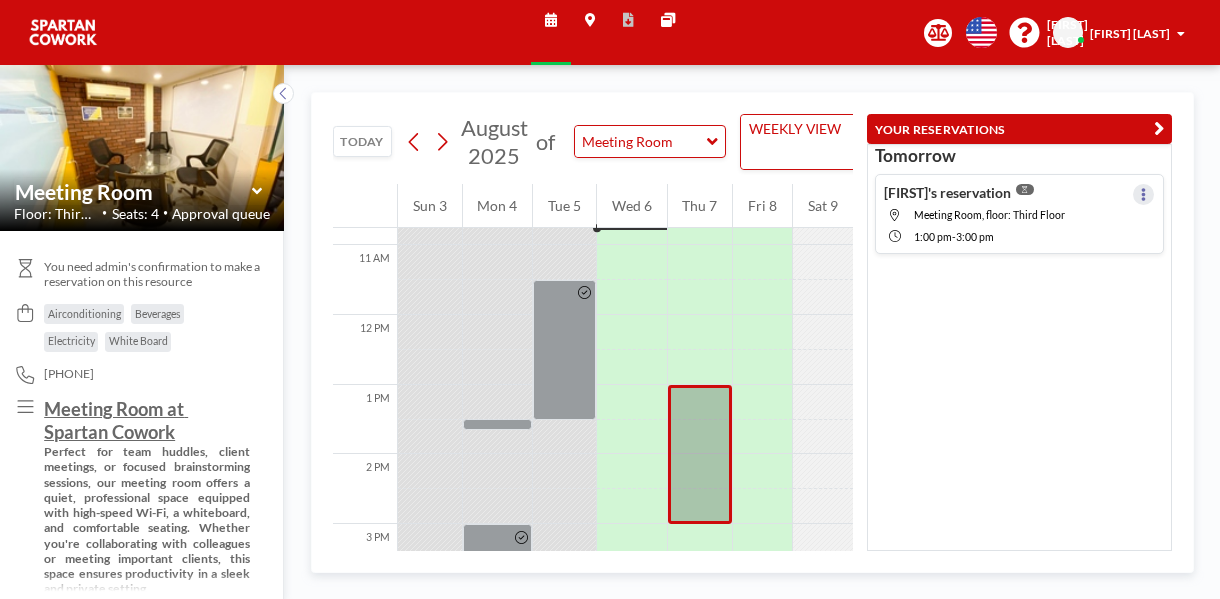 click 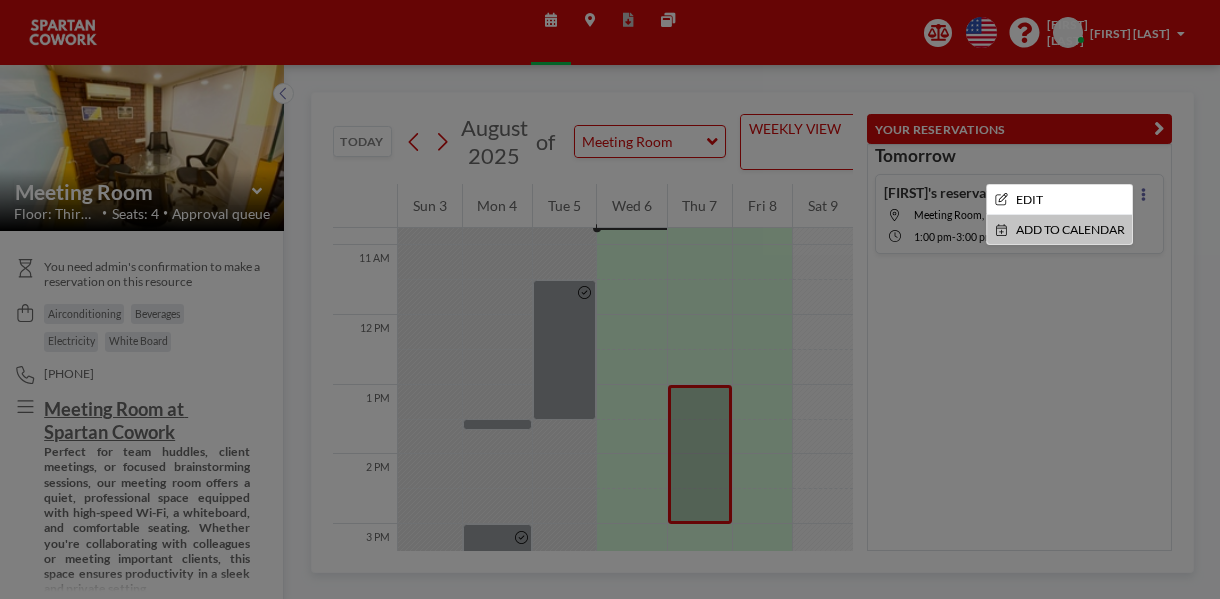 click at bounding box center [610, 299] 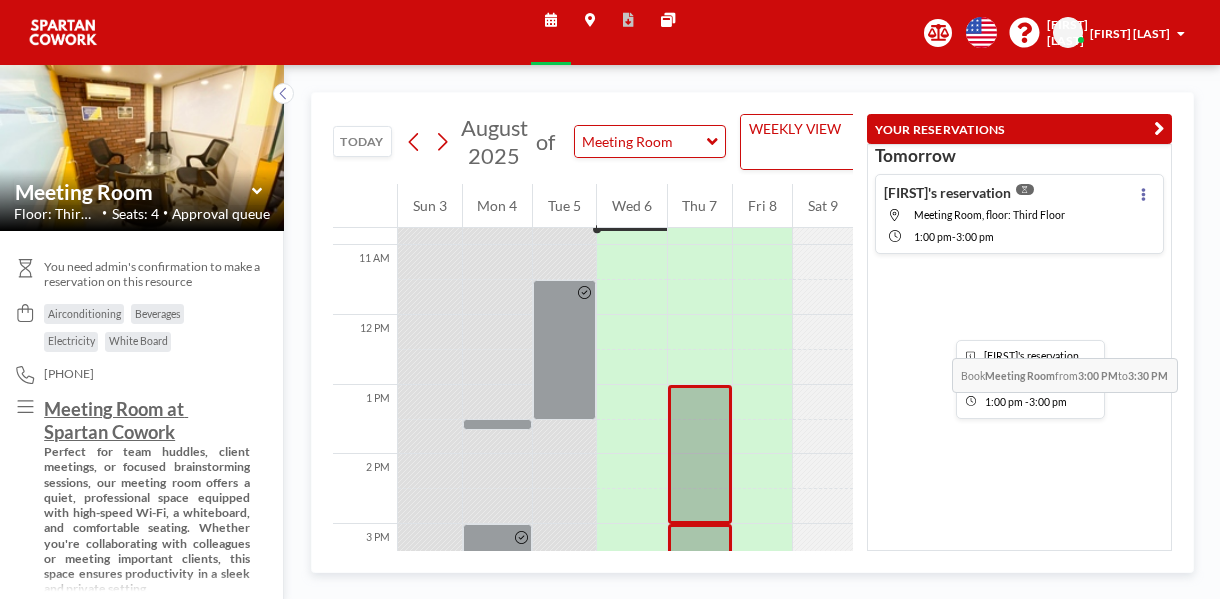 click at bounding box center [700, 455] 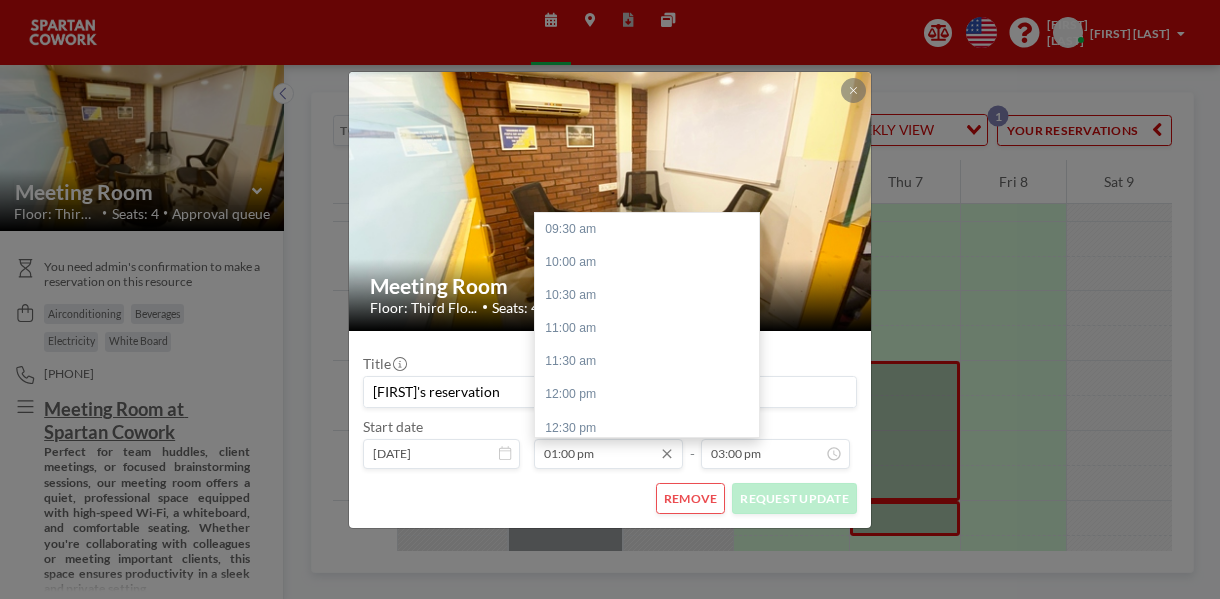 scroll, scrollTop: 213, scrollLeft: 0, axis: vertical 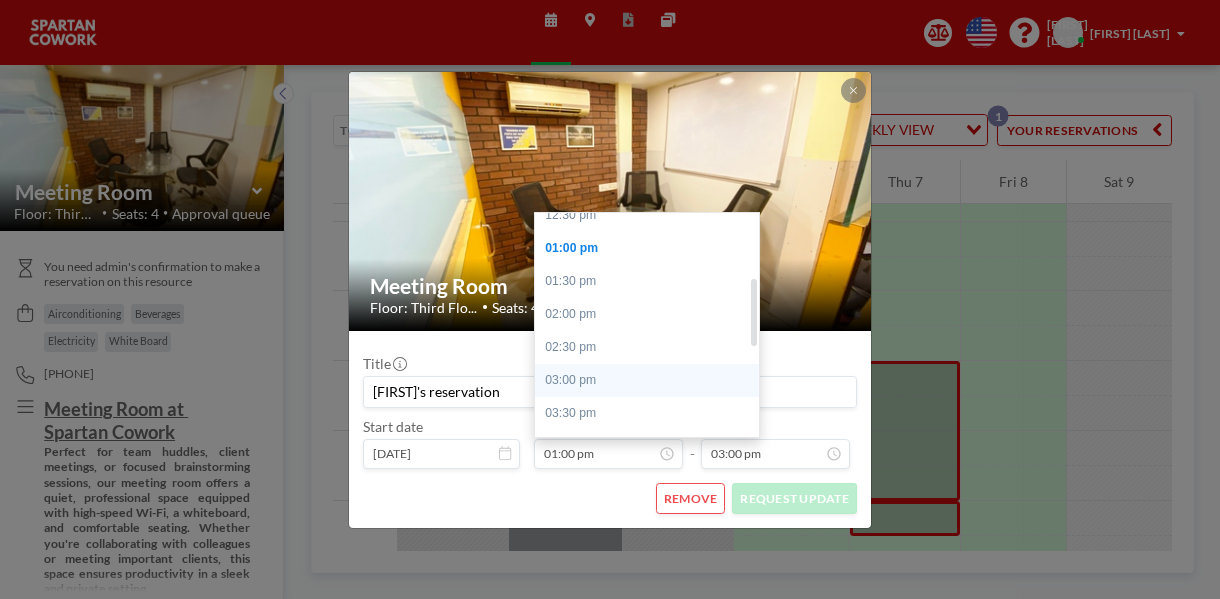 click on "03:00 pm" at bounding box center (652, 380) 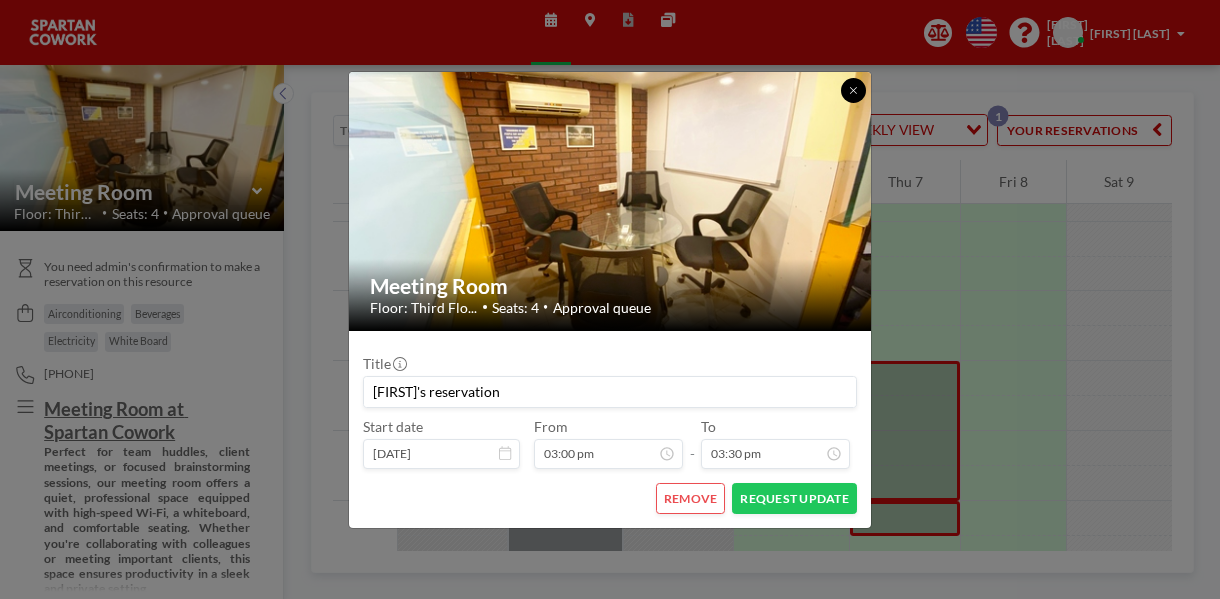 click 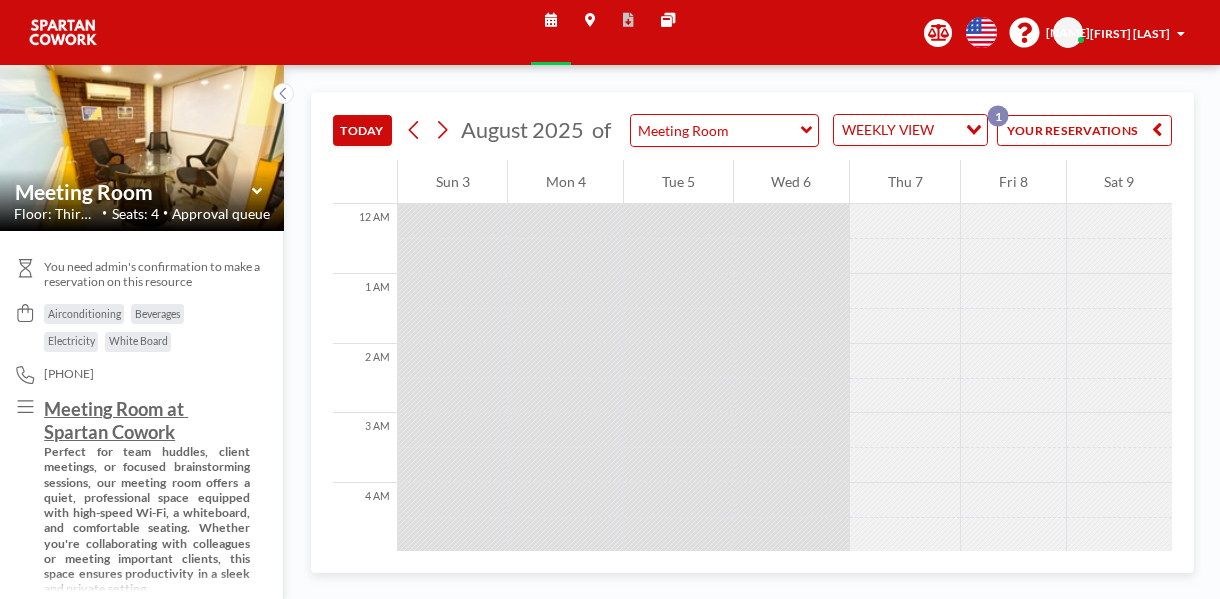 scroll, scrollTop: 0, scrollLeft: 0, axis: both 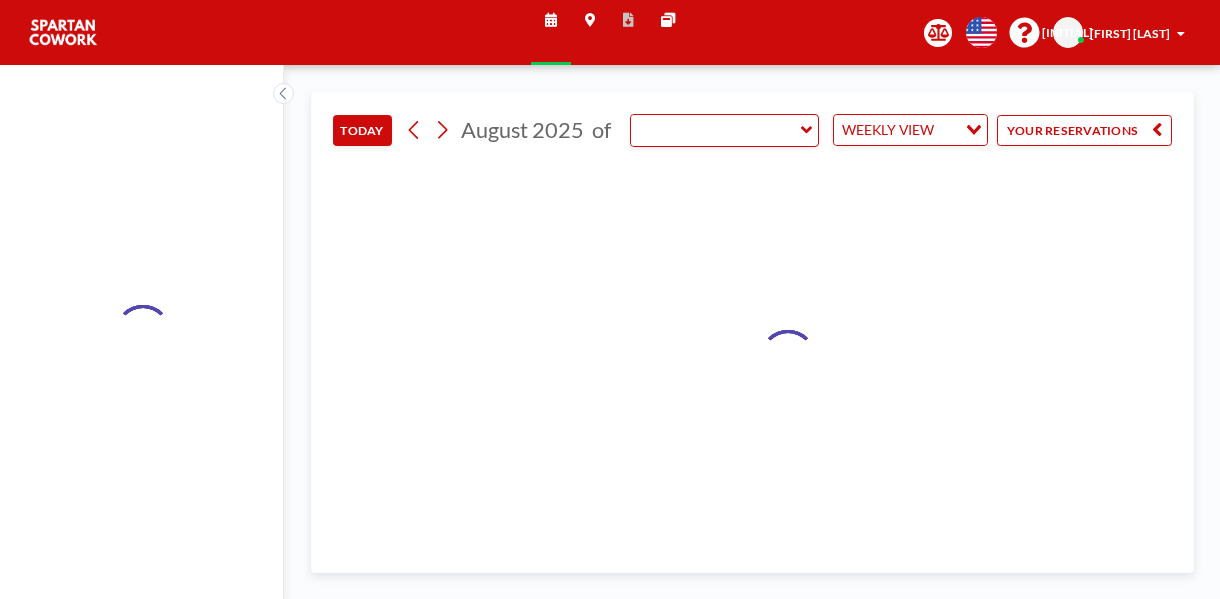 type on "Meeting Room" 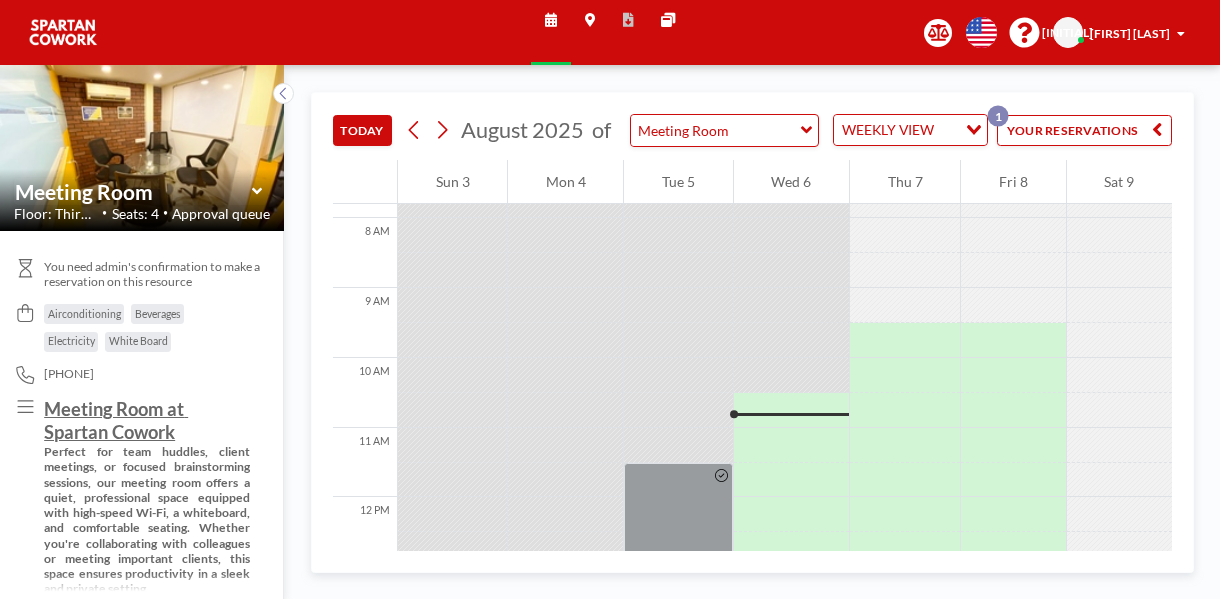 scroll, scrollTop: 549, scrollLeft: 0, axis: vertical 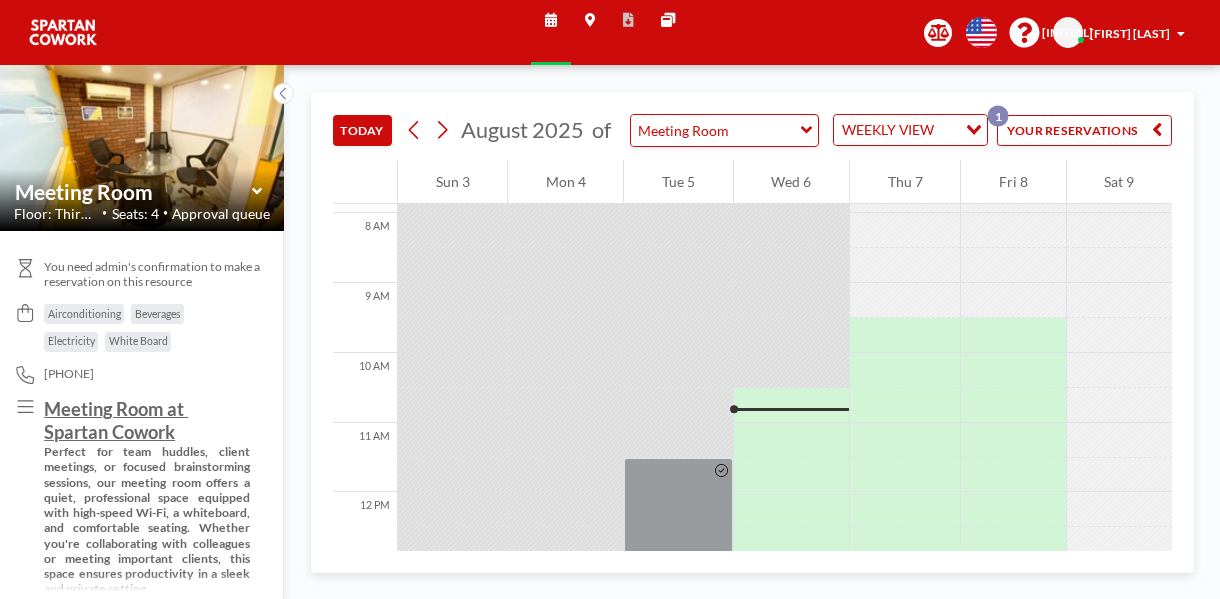 click at bounding box center [1157, 130] 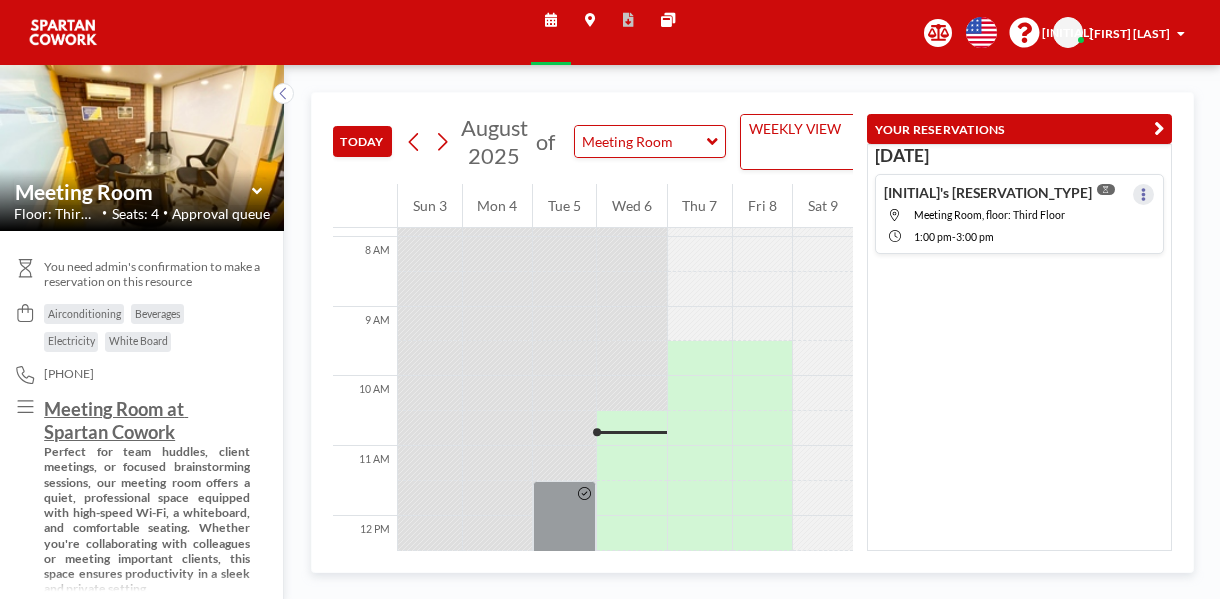 click 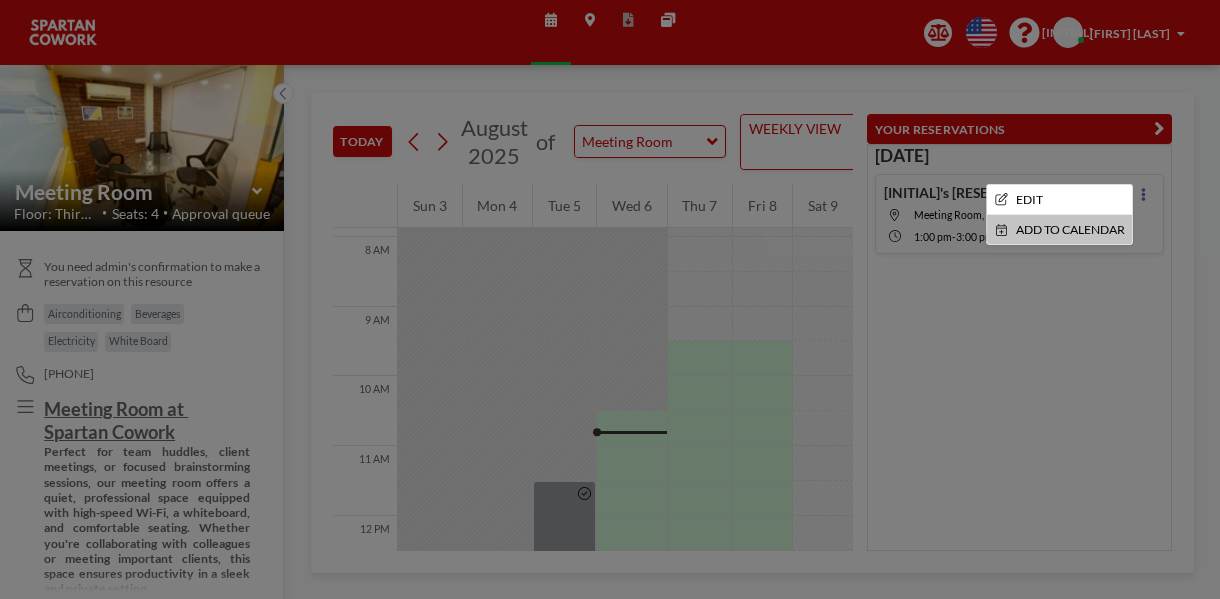 click at bounding box center (610, 299) 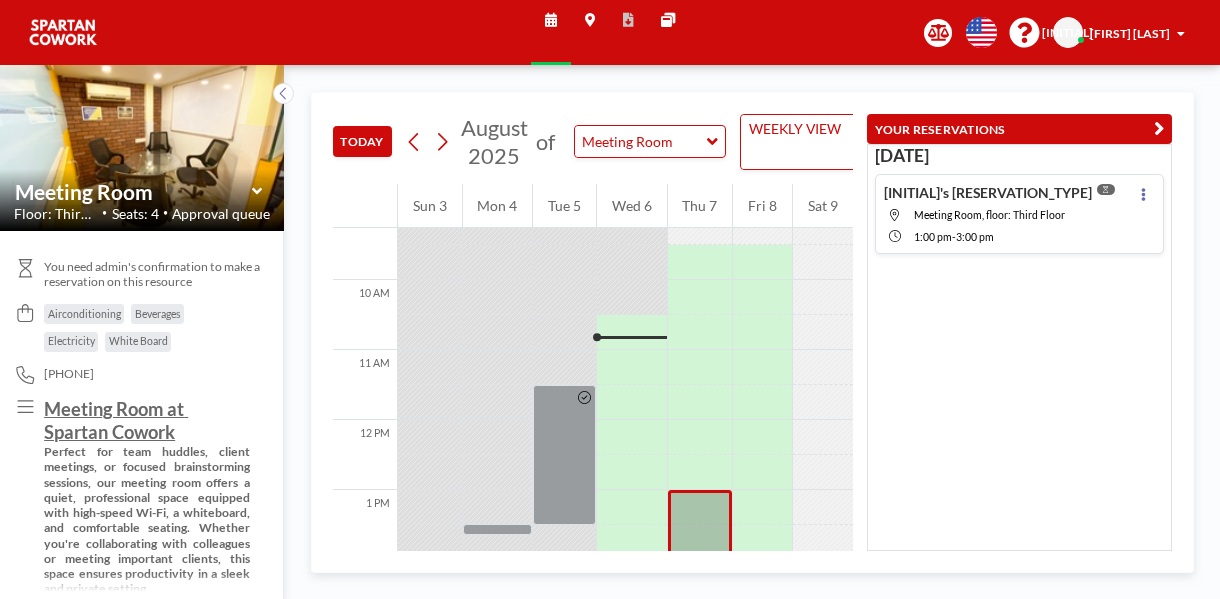 scroll, scrollTop: 649, scrollLeft: 0, axis: vertical 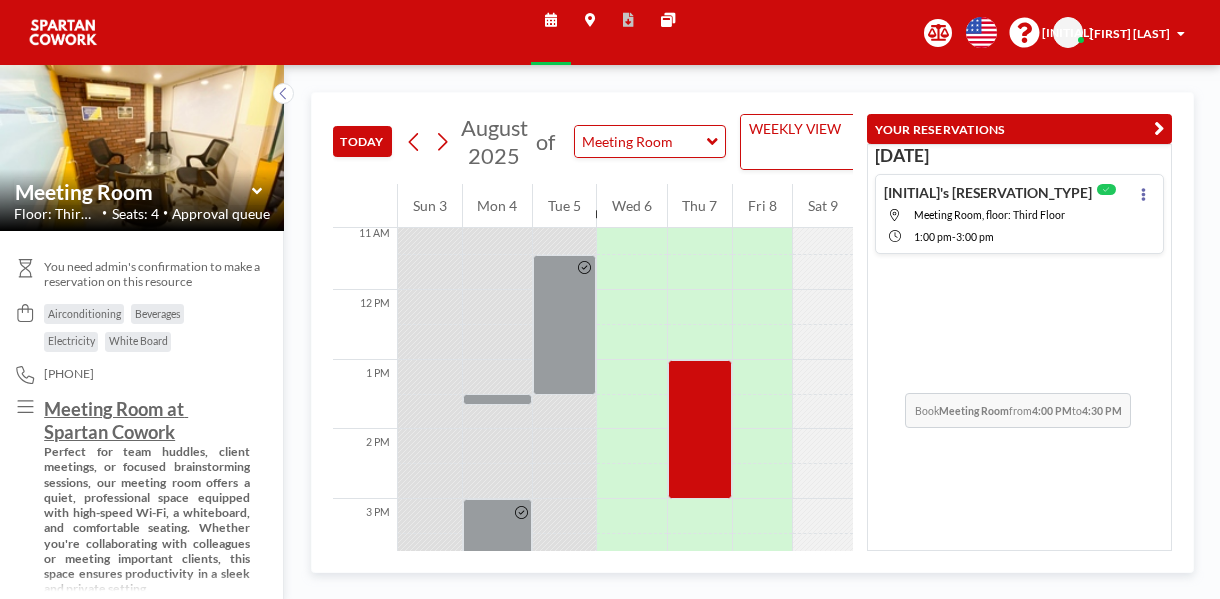 click at bounding box center [700, 516] 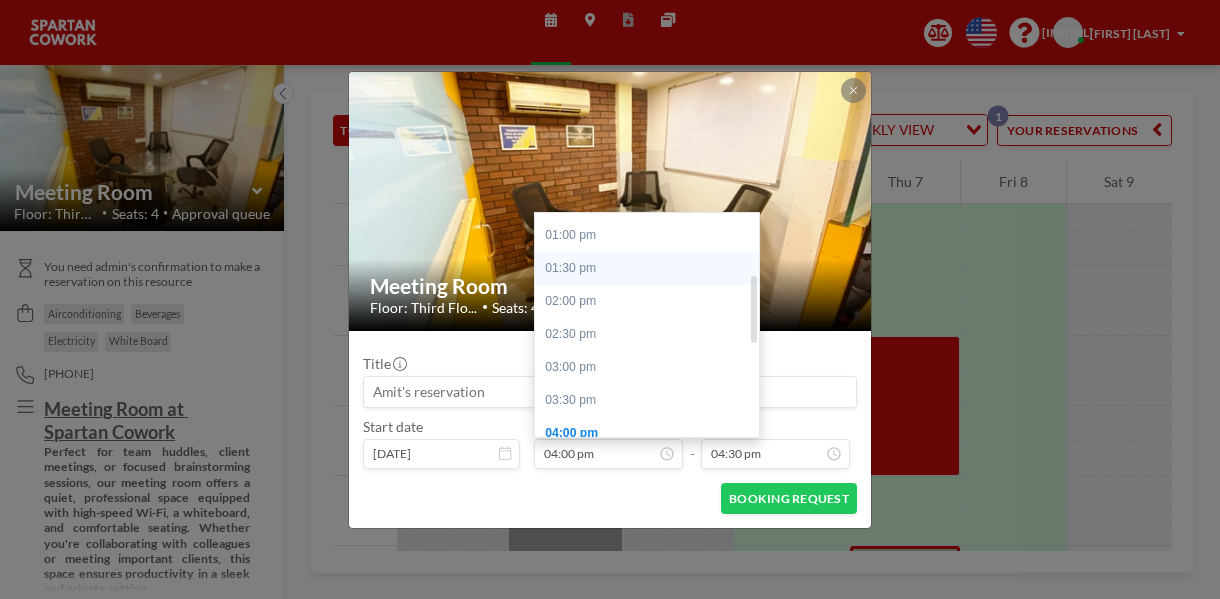 scroll, scrollTop: 195, scrollLeft: 0, axis: vertical 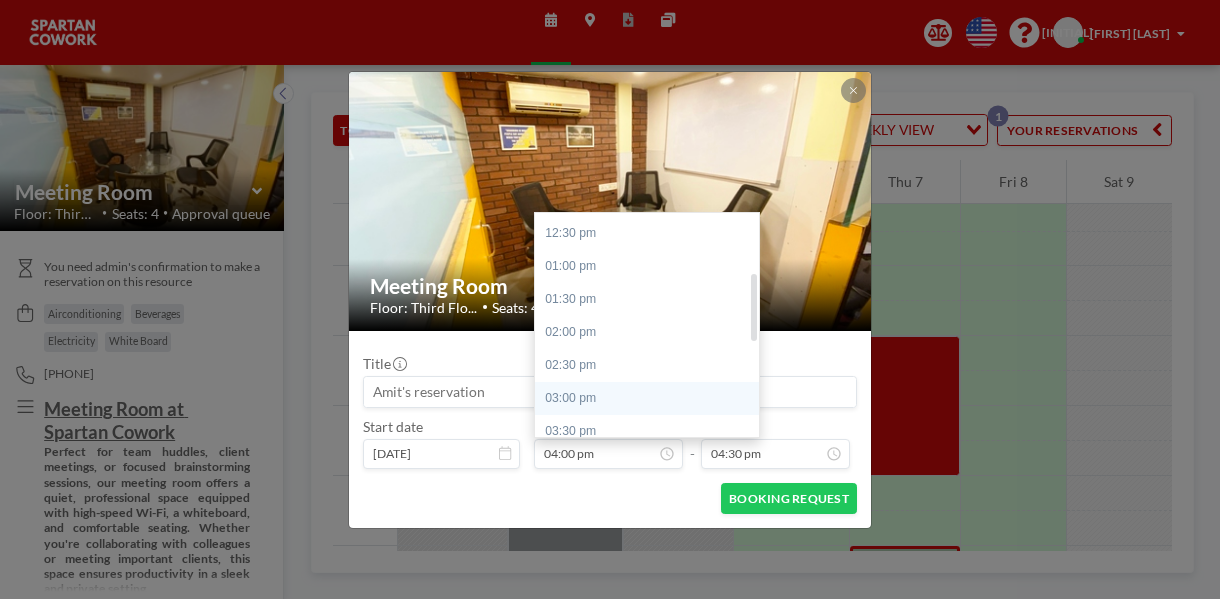 click on "03:00 pm" at bounding box center [652, 398] 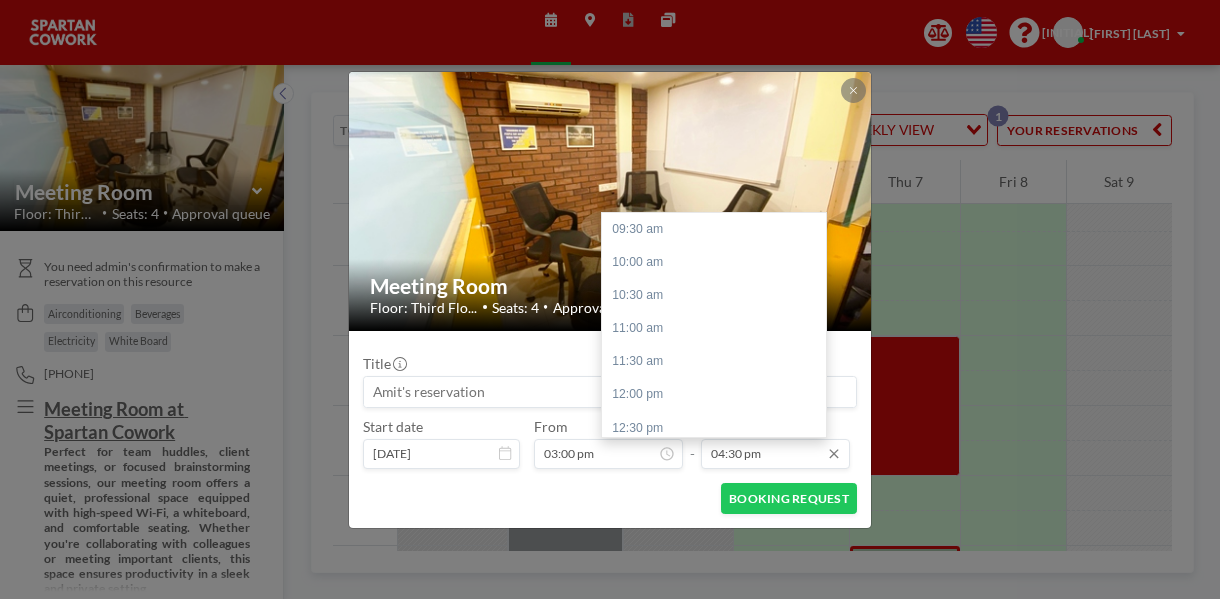 scroll, scrollTop: 426, scrollLeft: 0, axis: vertical 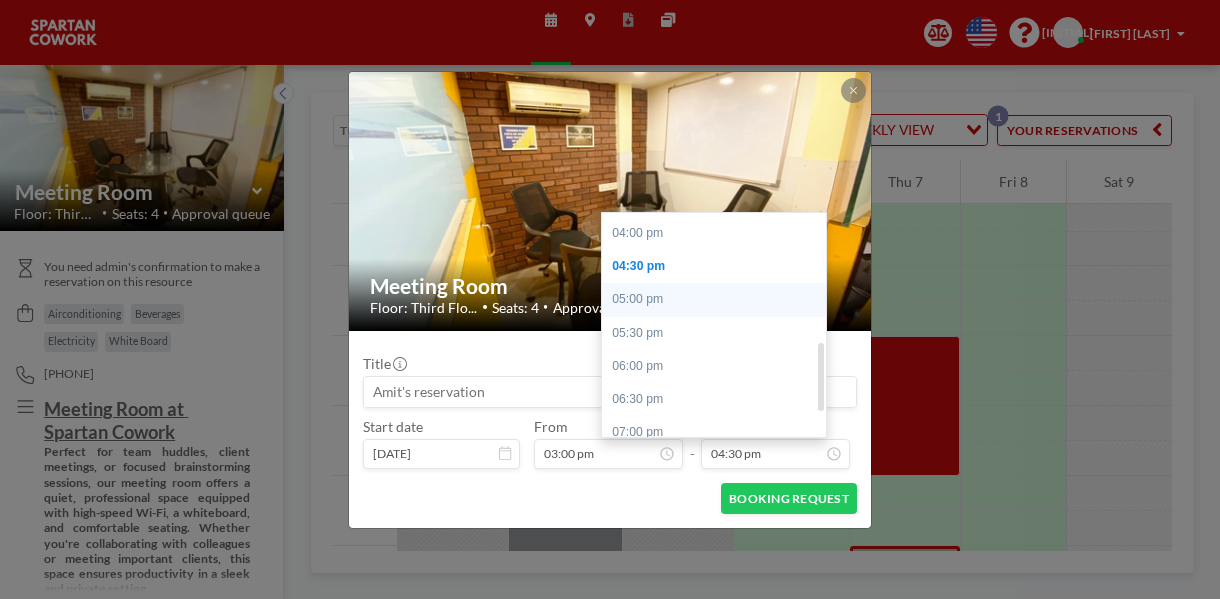 click on "05:00 pm" at bounding box center [719, 299] 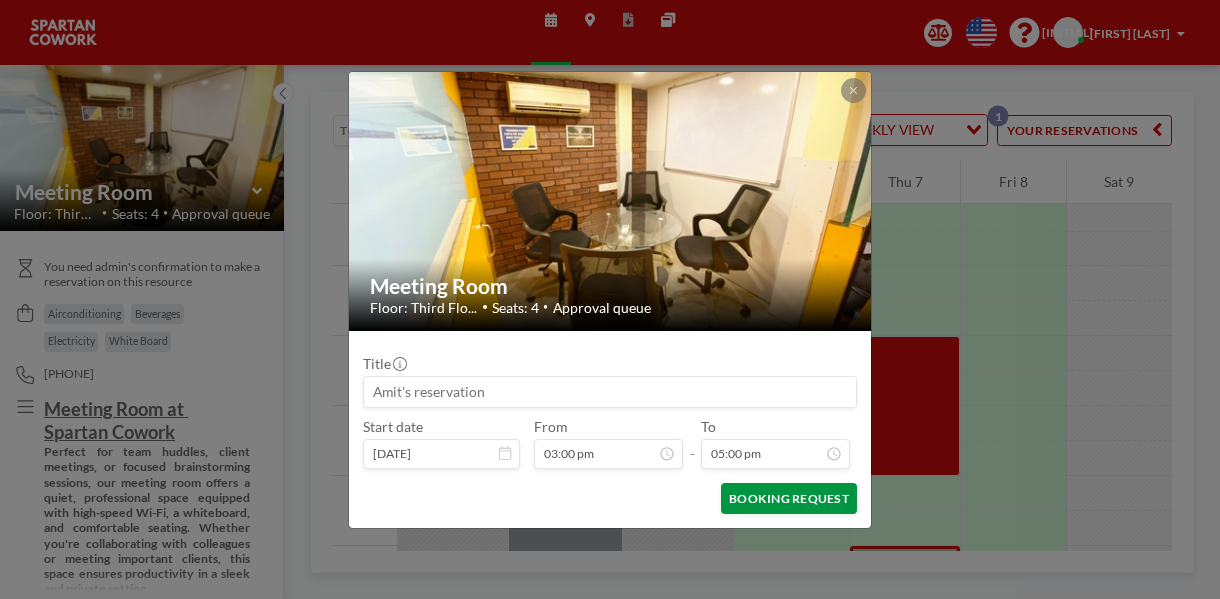 click on "BOOKING REQUEST" at bounding box center (789, 498) 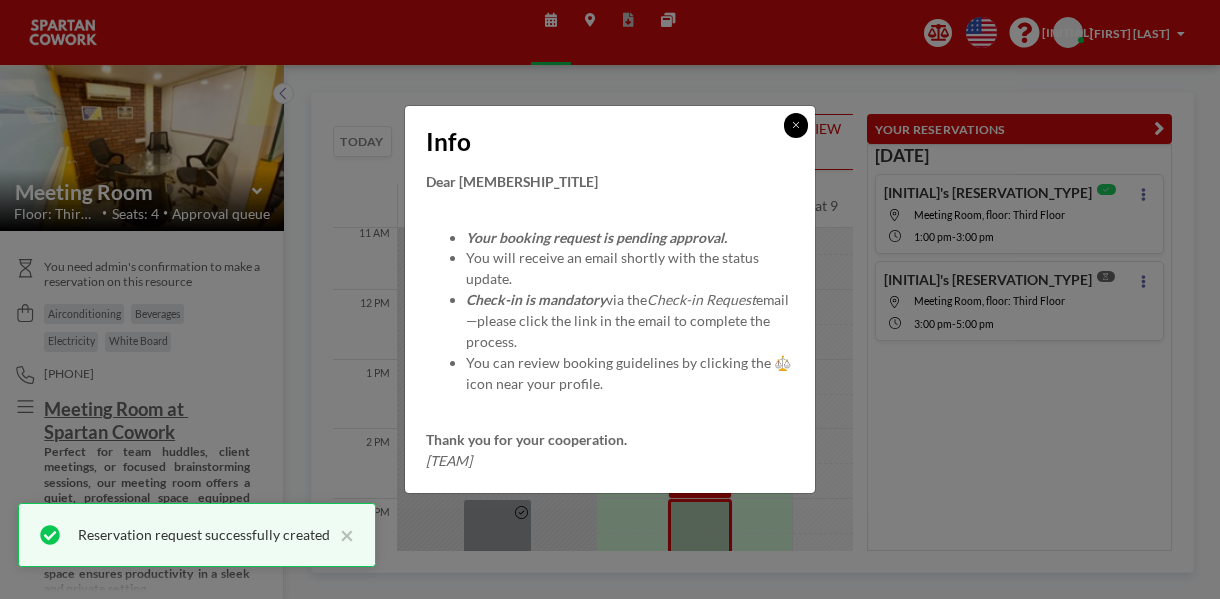click at bounding box center (796, 125) 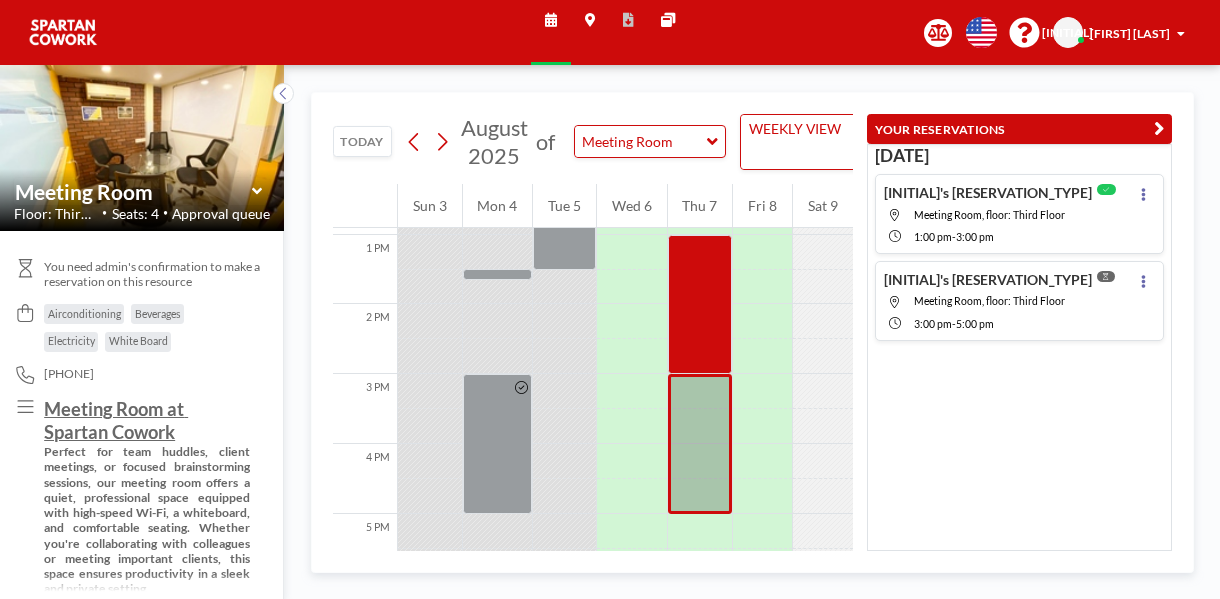 scroll, scrollTop: 846, scrollLeft: 0, axis: vertical 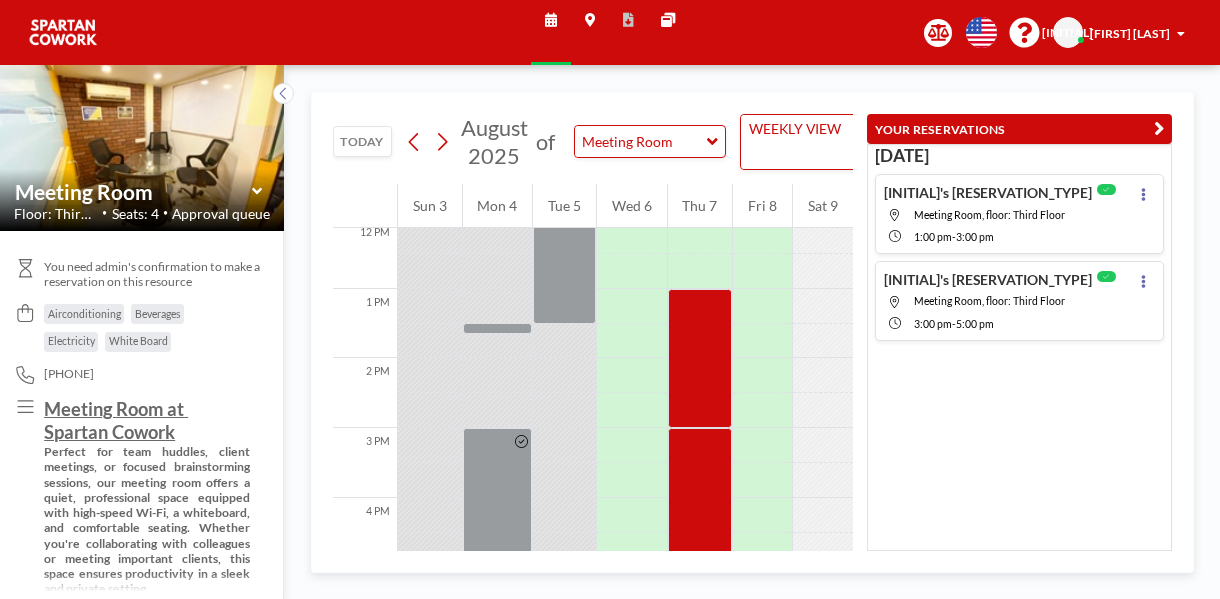 click at bounding box center [700, 585] 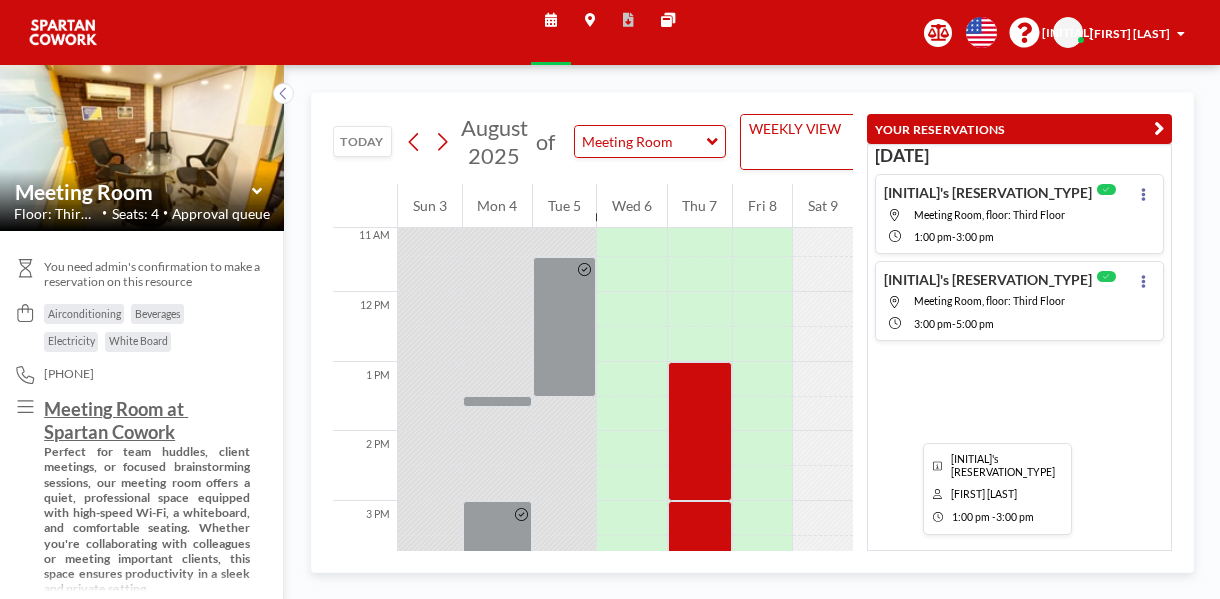 scroll, scrollTop: 846, scrollLeft: 0, axis: vertical 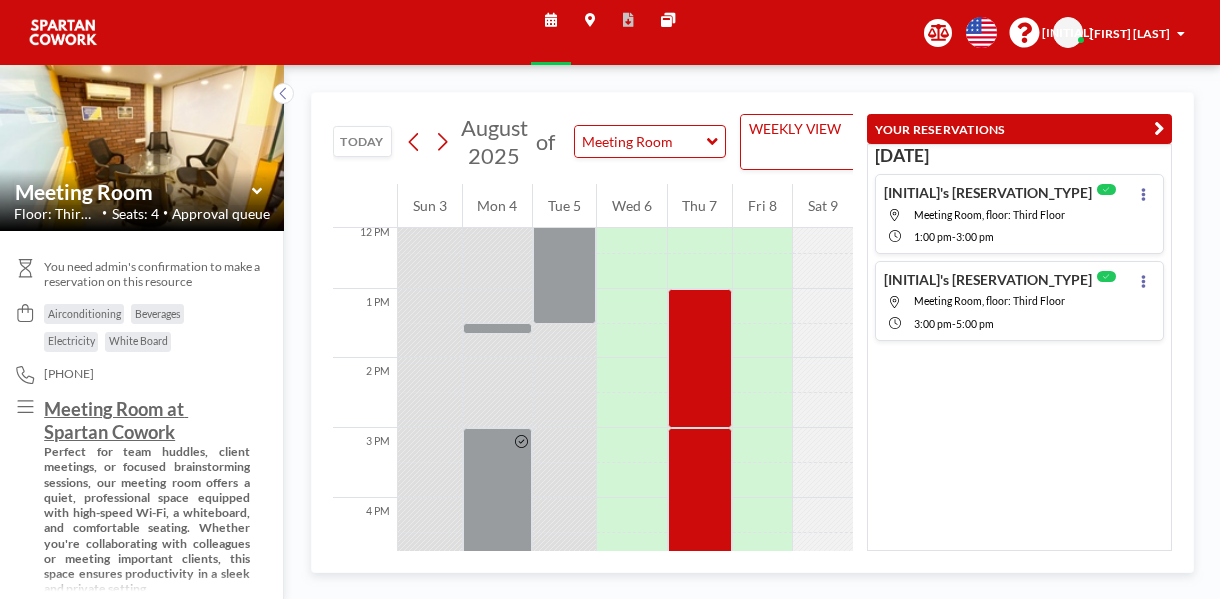 click at bounding box center (700, 585) 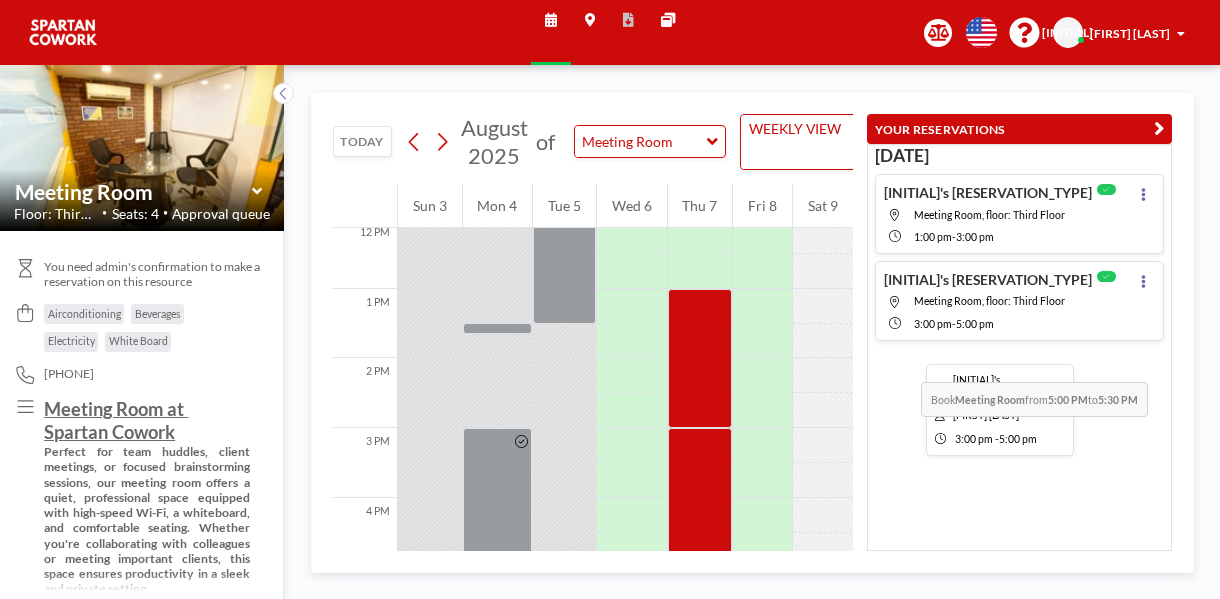 click at bounding box center (700, 498) 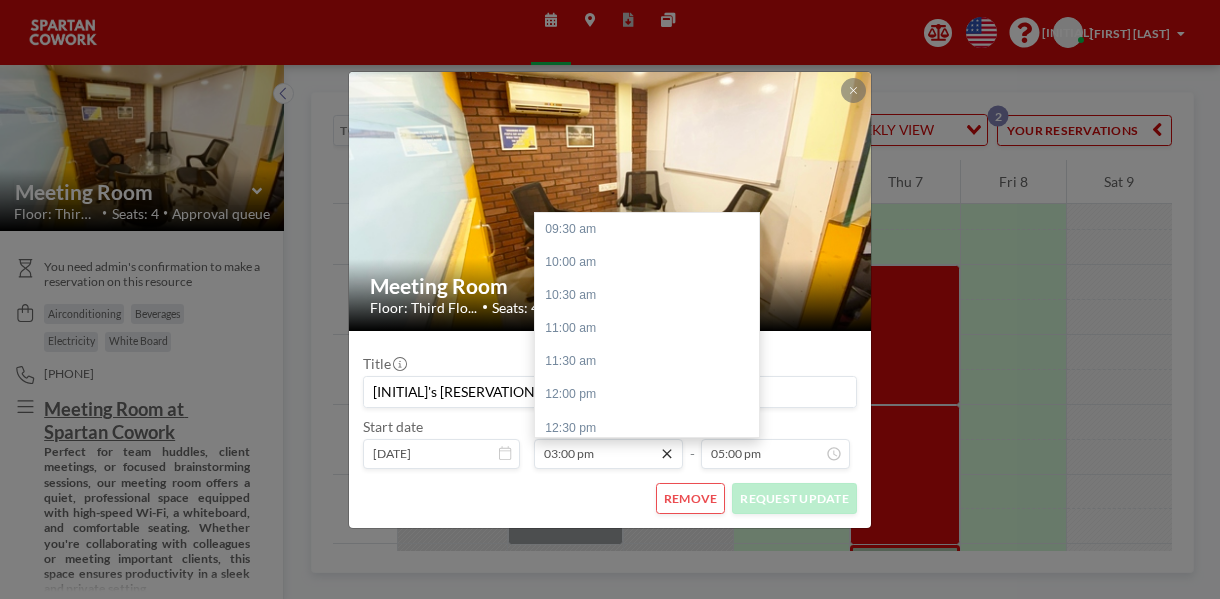 scroll, scrollTop: 334, scrollLeft: 0, axis: vertical 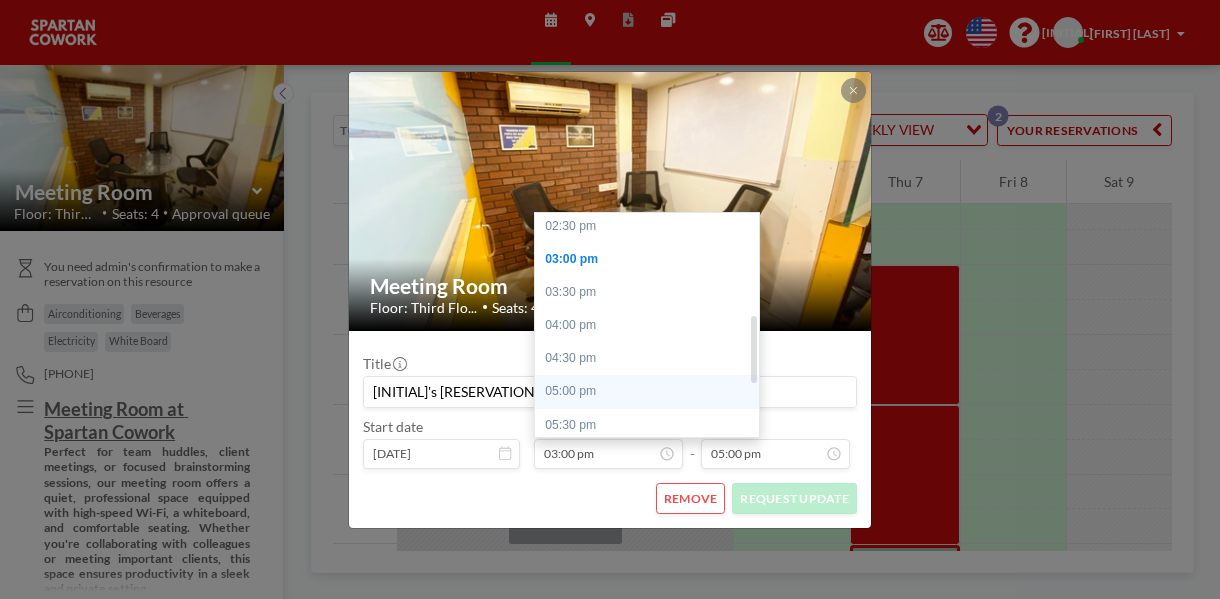 click on "05:00 pm" at bounding box center [652, 391] 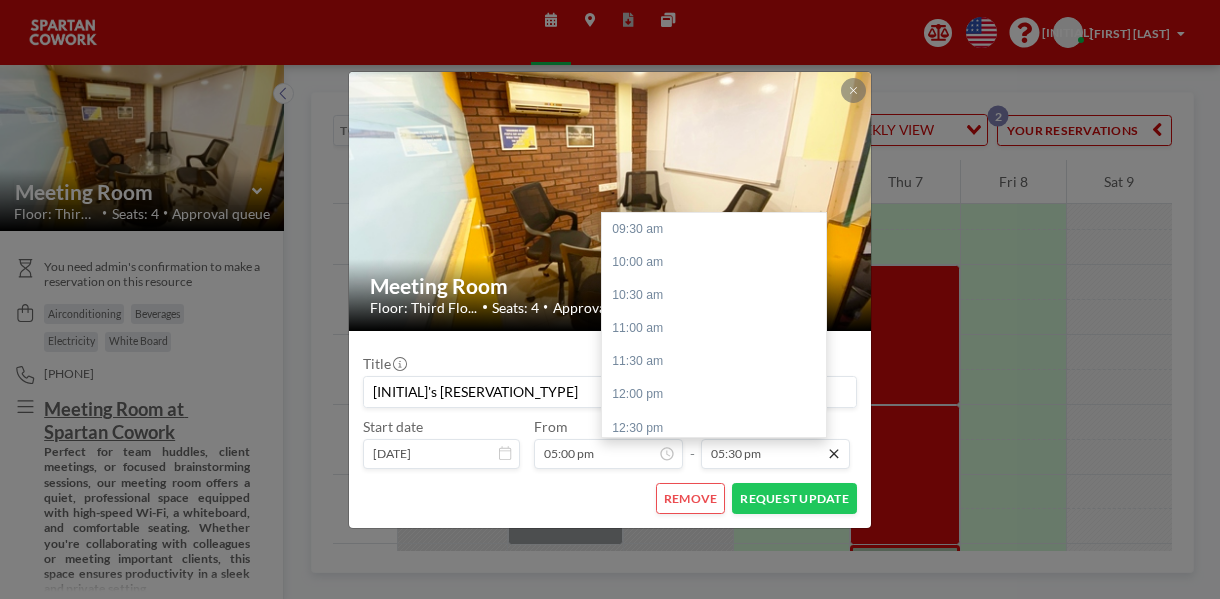 scroll, scrollTop: 487, scrollLeft: 0, axis: vertical 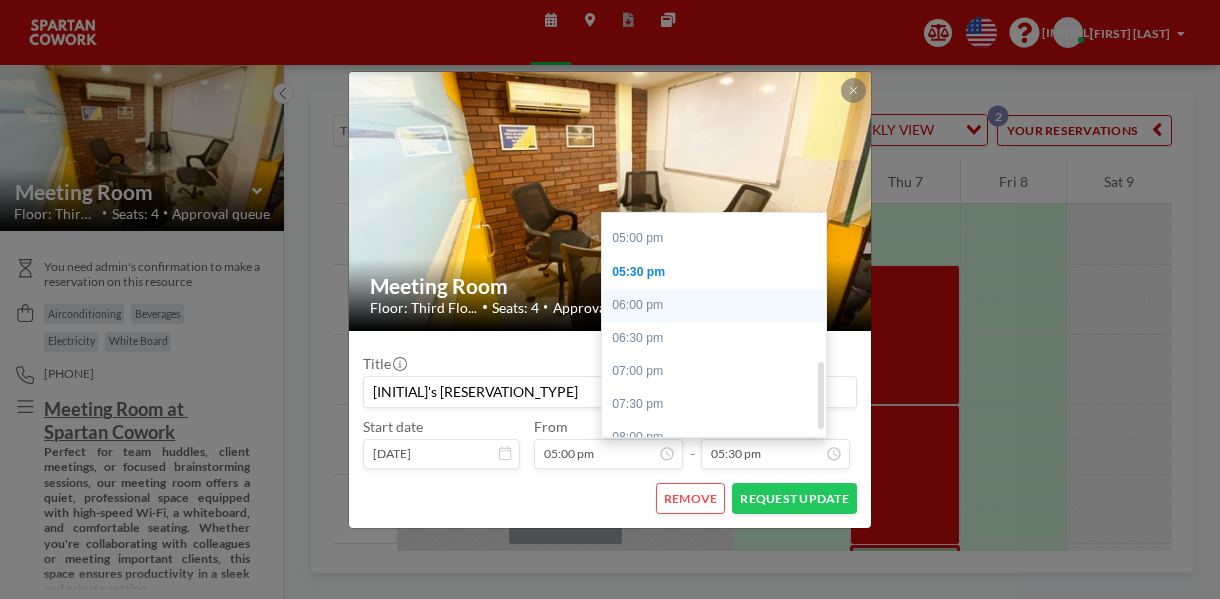 click on "06:00 pm" at bounding box center [719, 305] 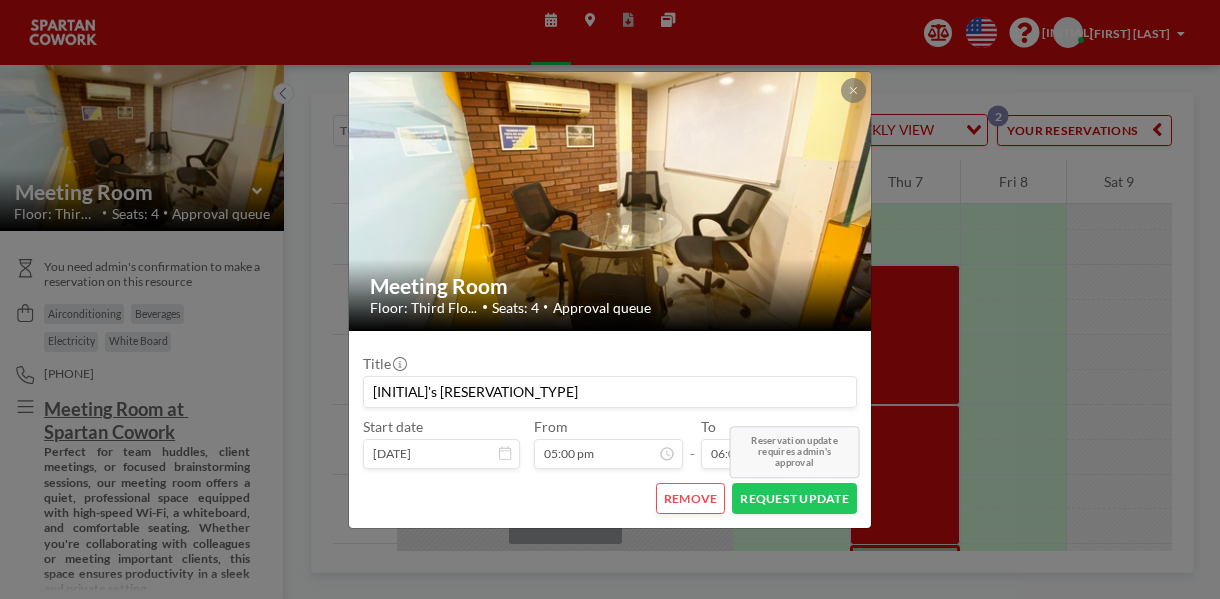 scroll, scrollTop: 507, scrollLeft: 0, axis: vertical 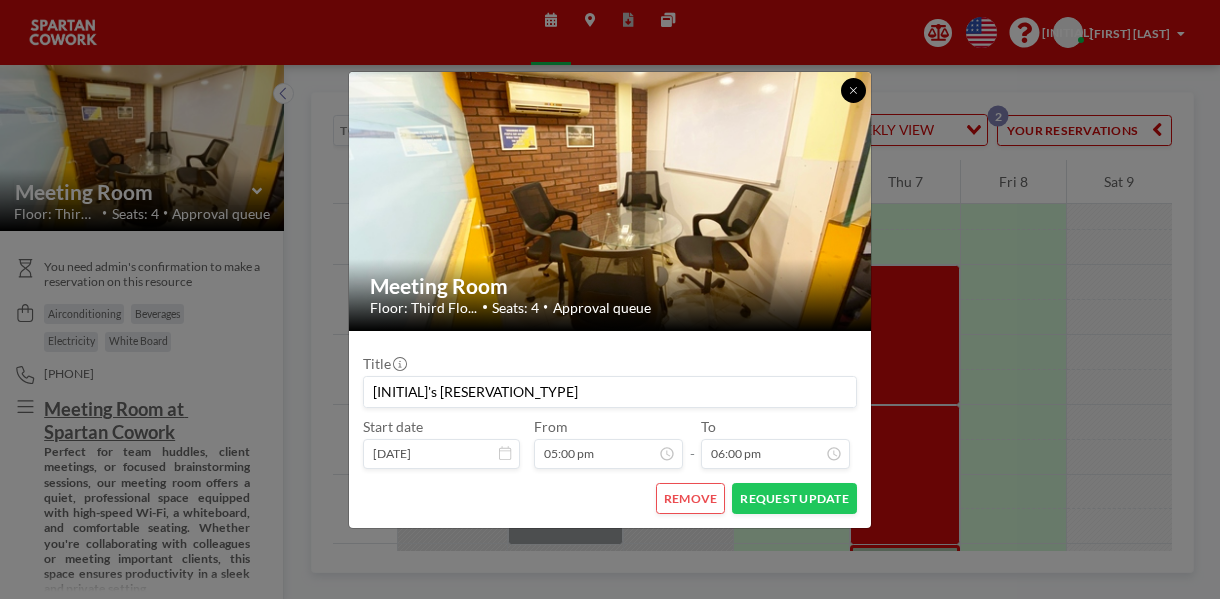 click 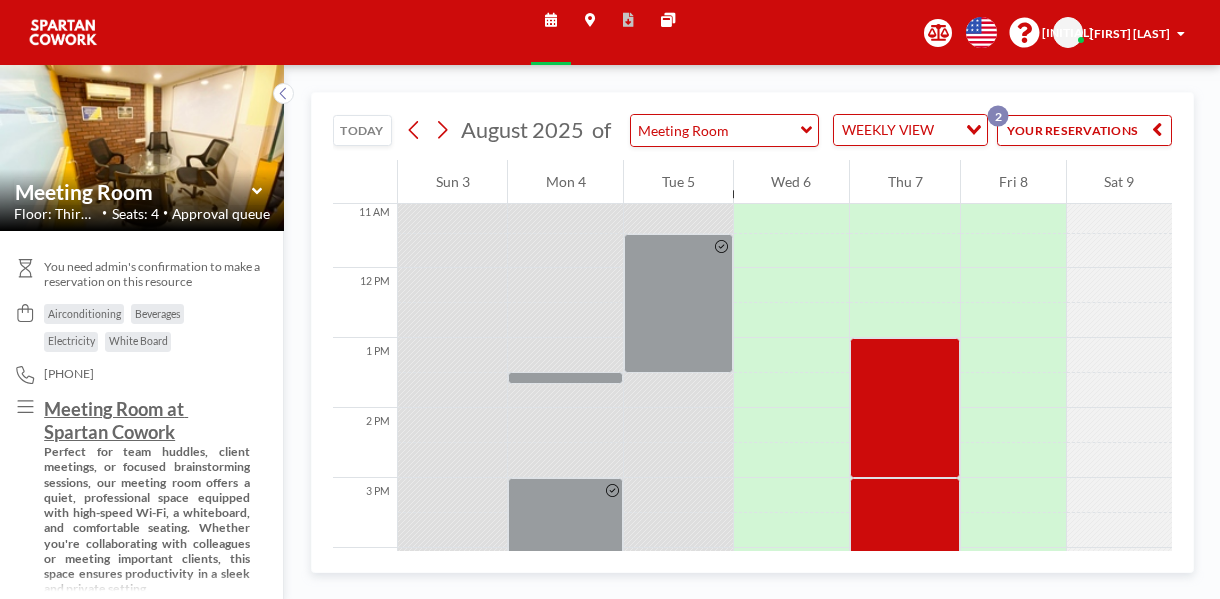 scroll, scrollTop: 846, scrollLeft: 0, axis: vertical 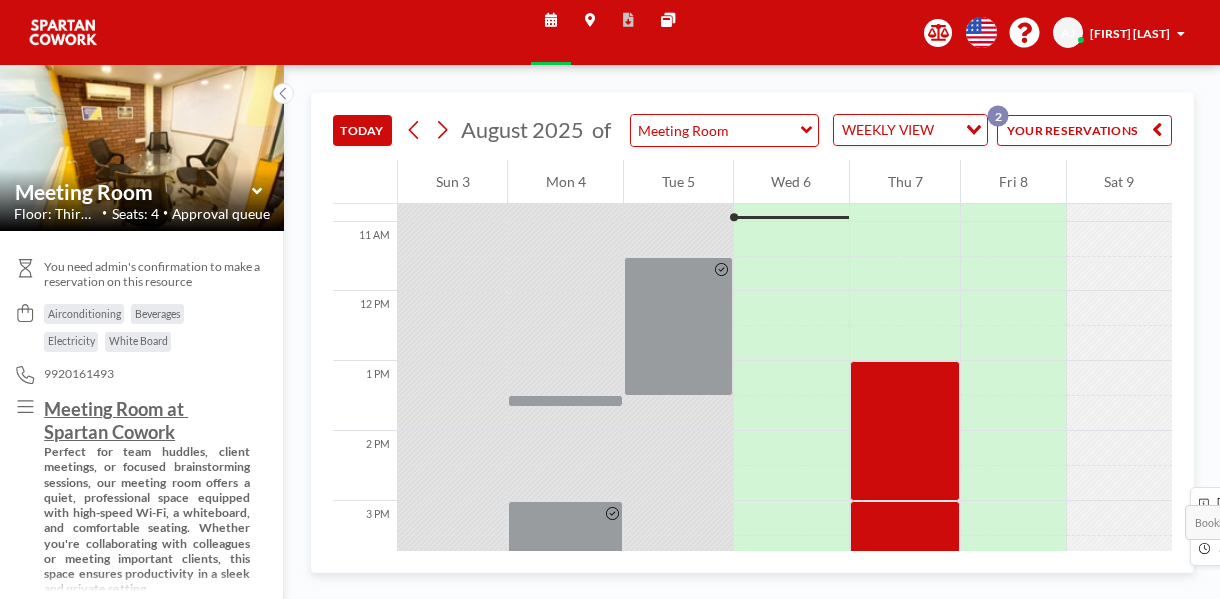 click at bounding box center (905, 571) 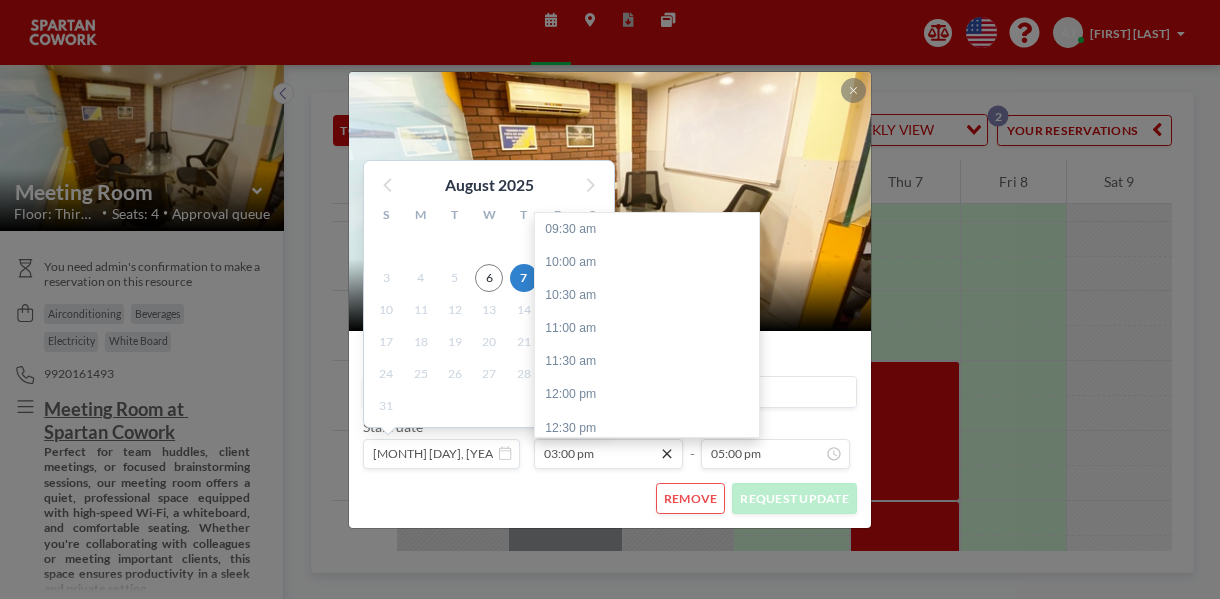 scroll, scrollTop: 334, scrollLeft: 0, axis: vertical 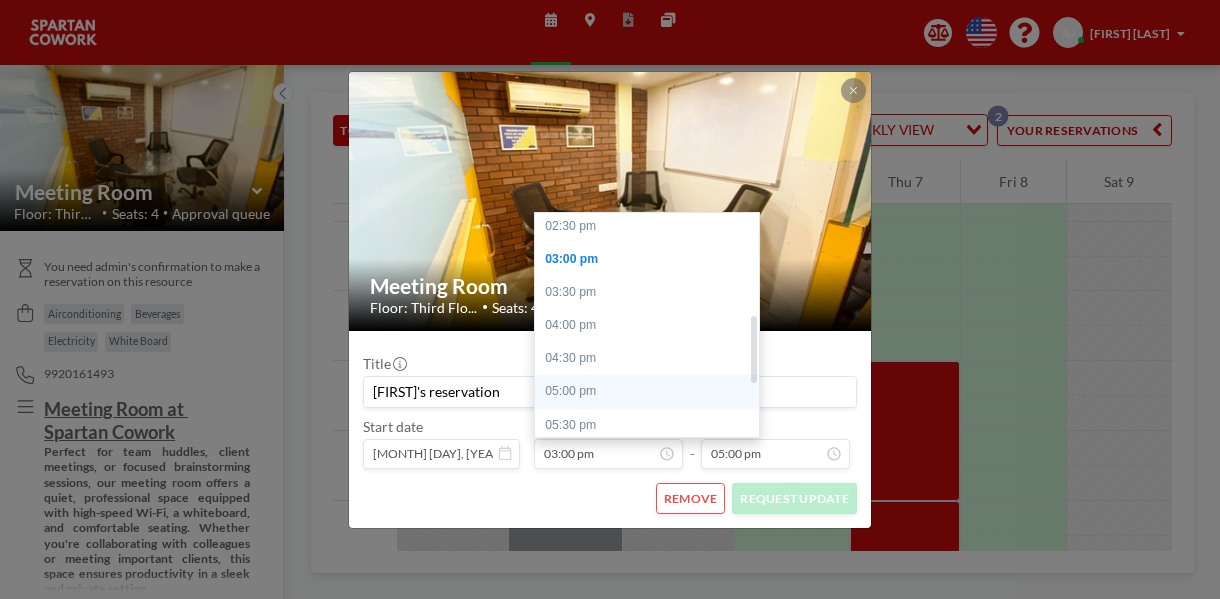 click on "05:00 pm" at bounding box center [652, 391] 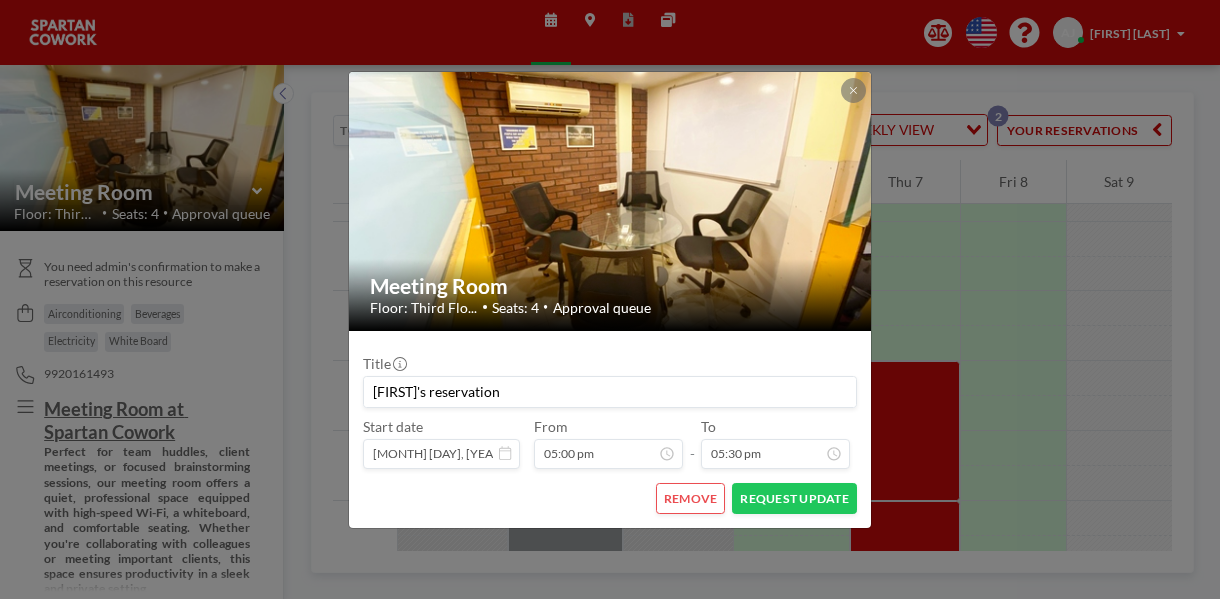 scroll, scrollTop: 0, scrollLeft: 0, axis: both 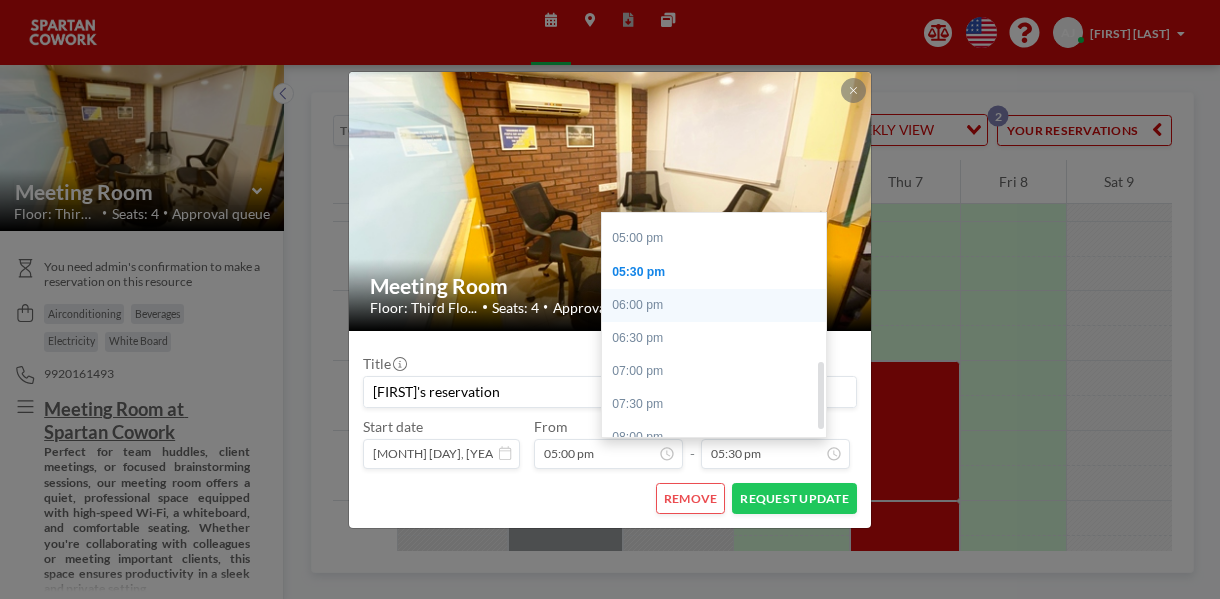 click on "06:00 pm" at bounding box center [719, 305] 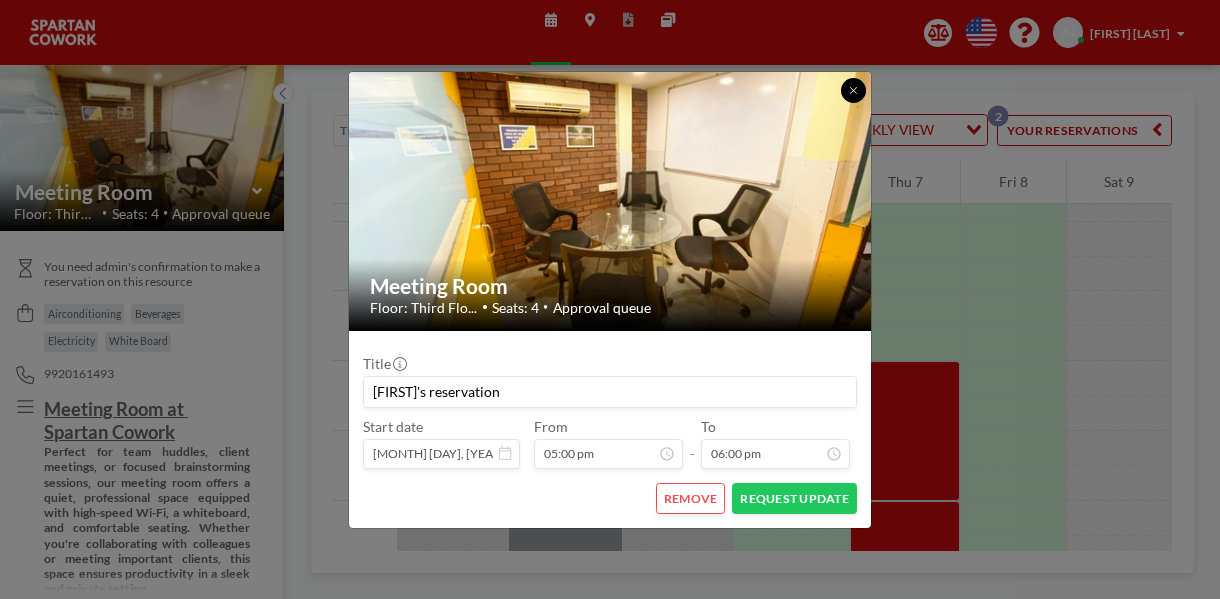 click at bounding box center [853, 90] 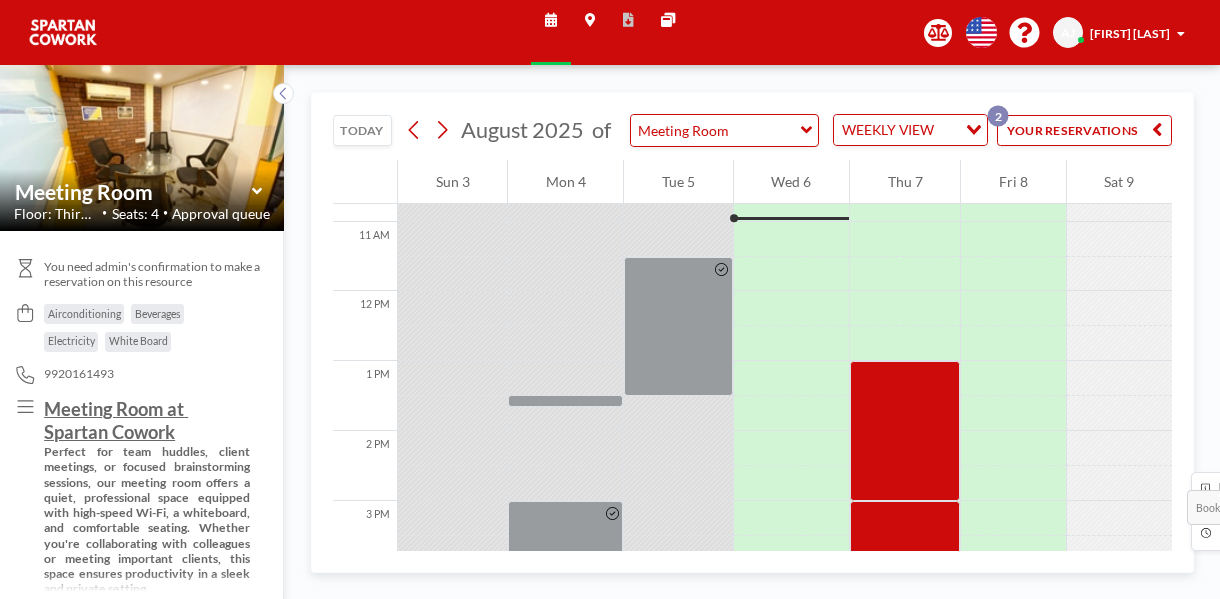 click at bounding box center (905, 571) 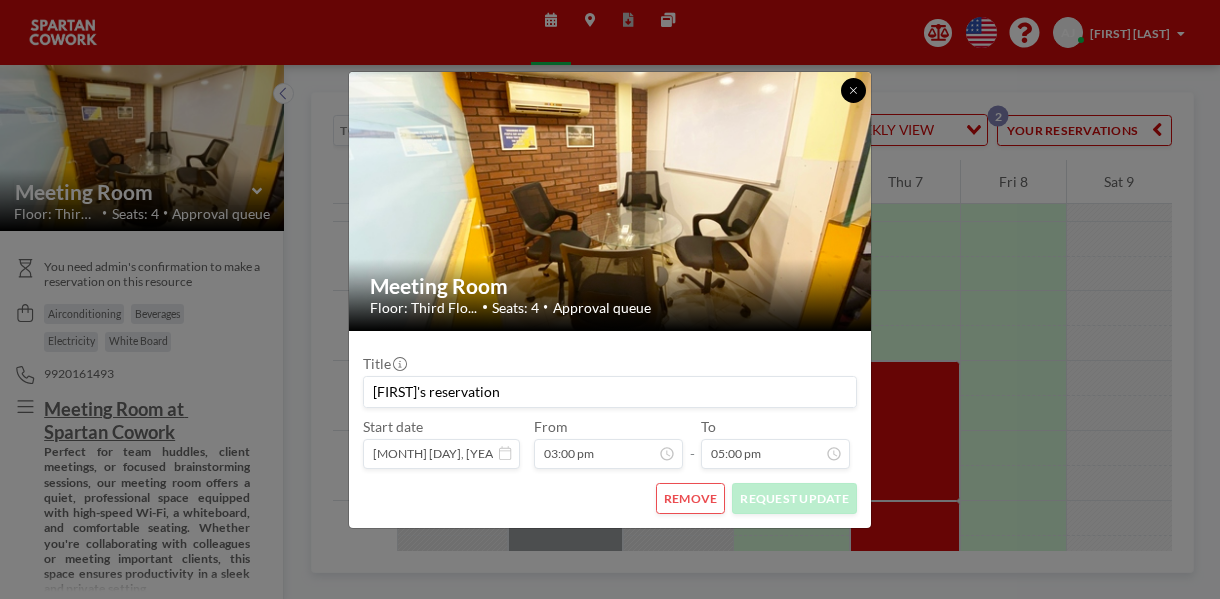 click 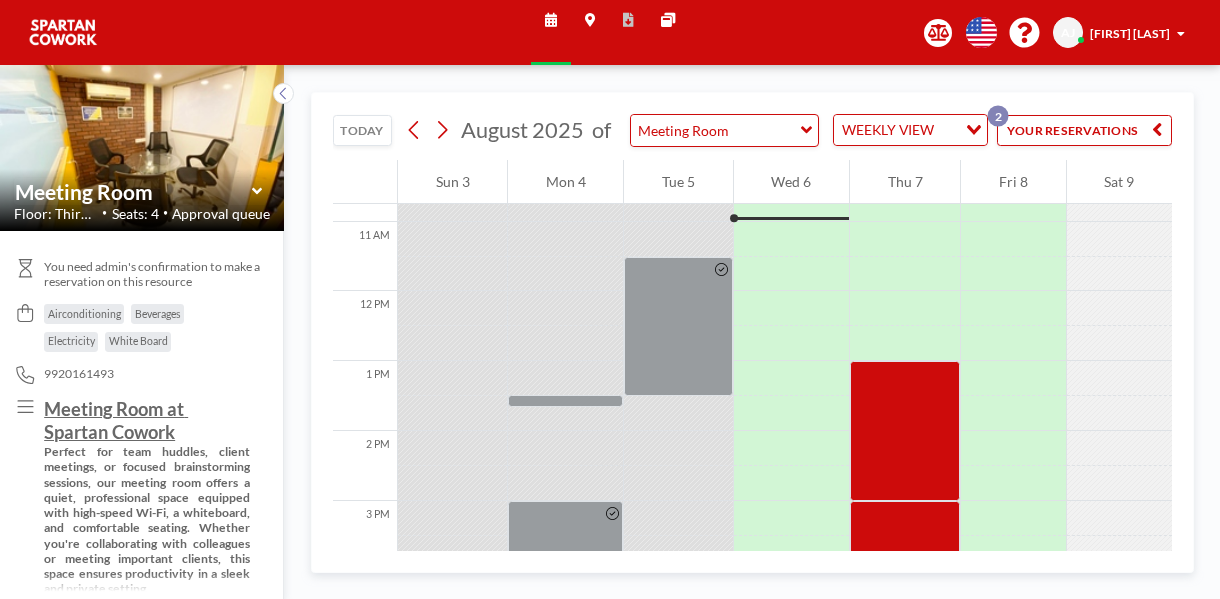 click at bounding box center (283, 93) 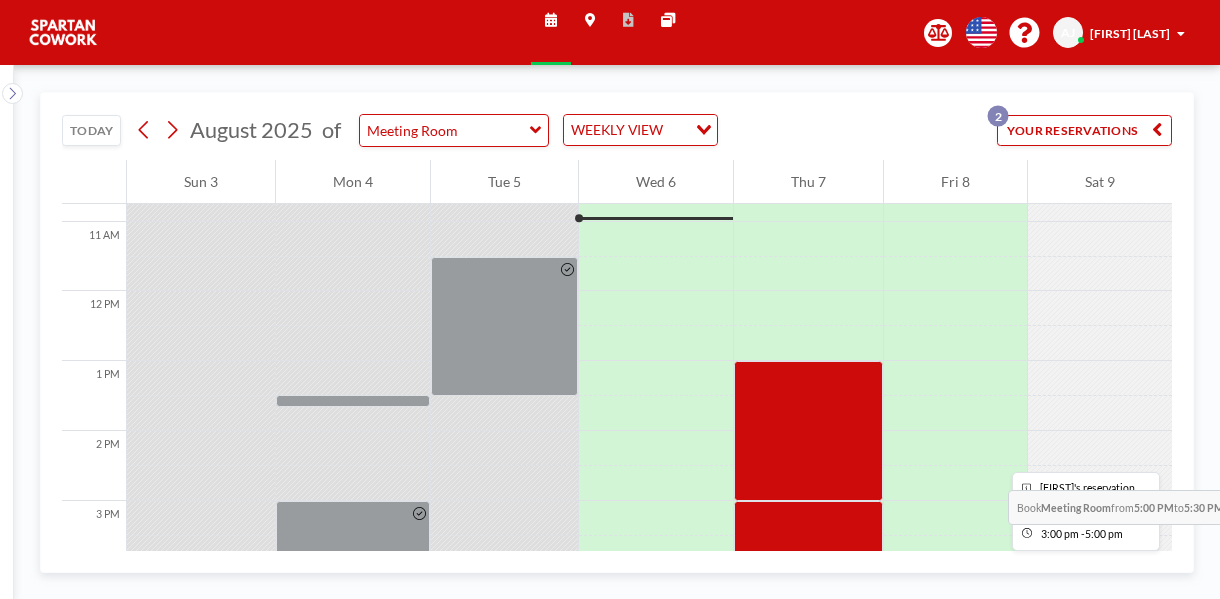 click at bounding box center (808, 571) 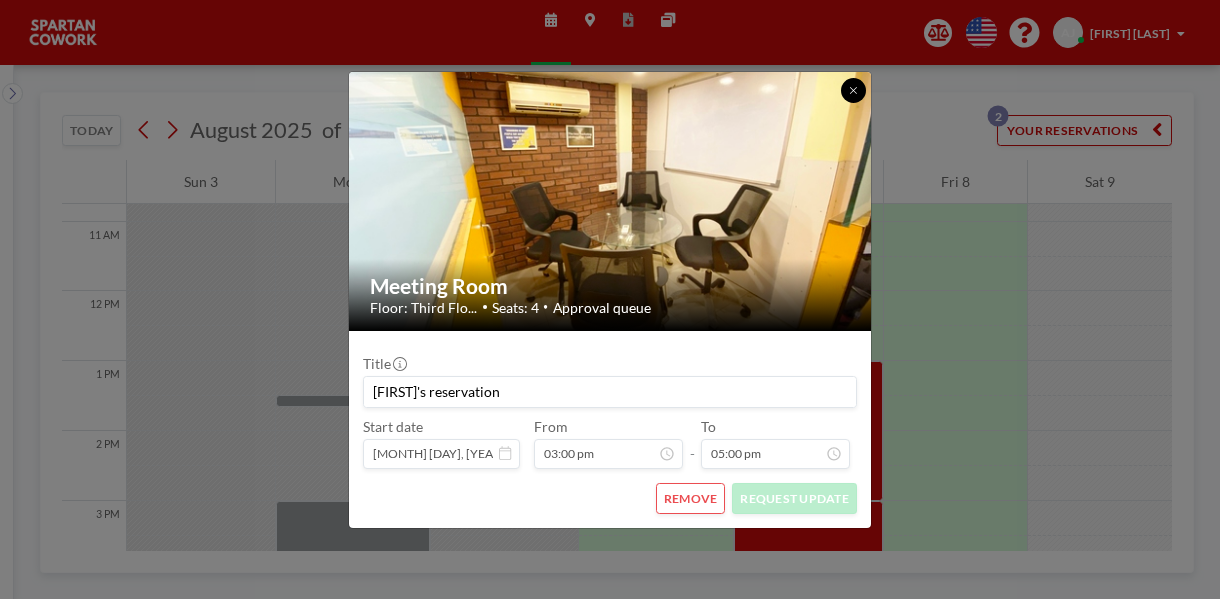 click 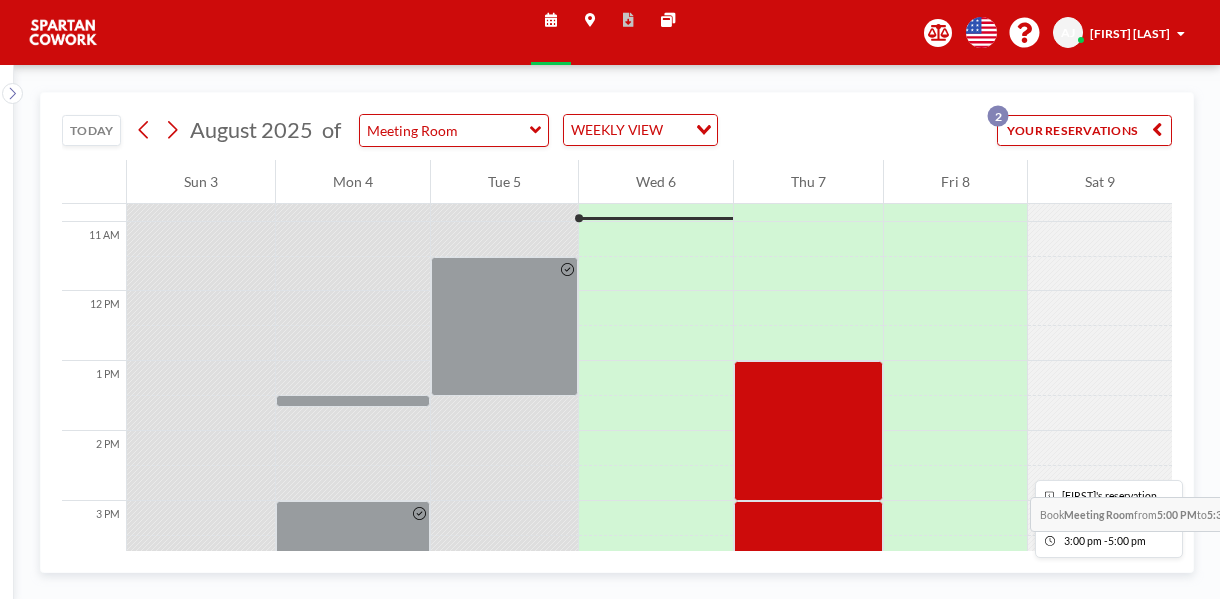 click at bounding box center [808, 571] 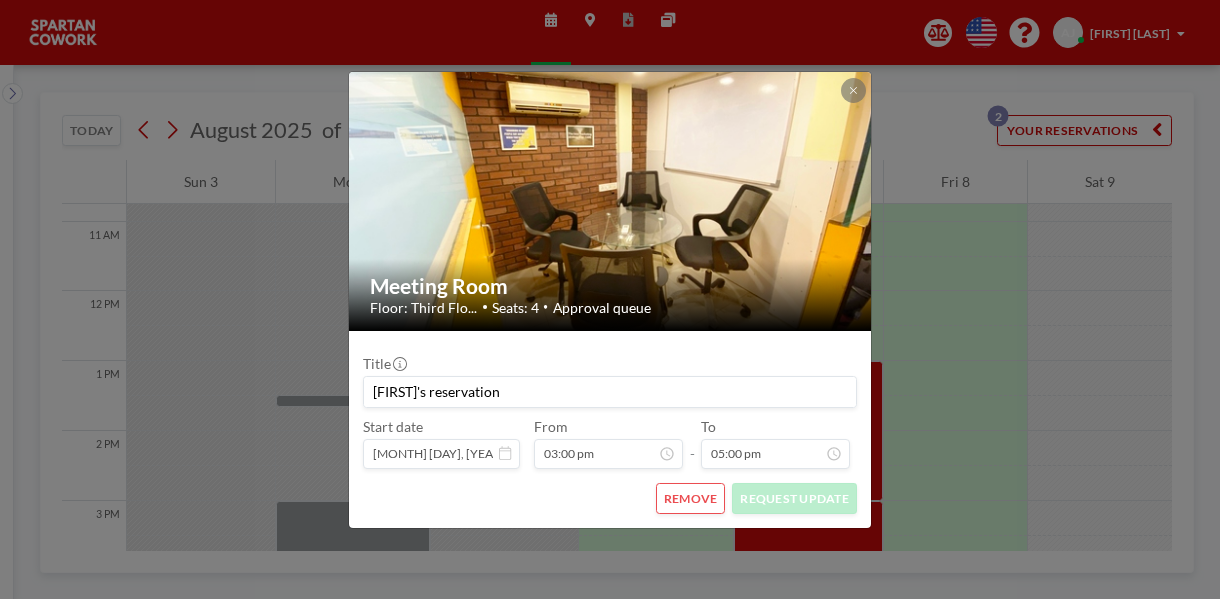 scroll, scrollTop: 457, scrollLeft: 0, axis: vertical 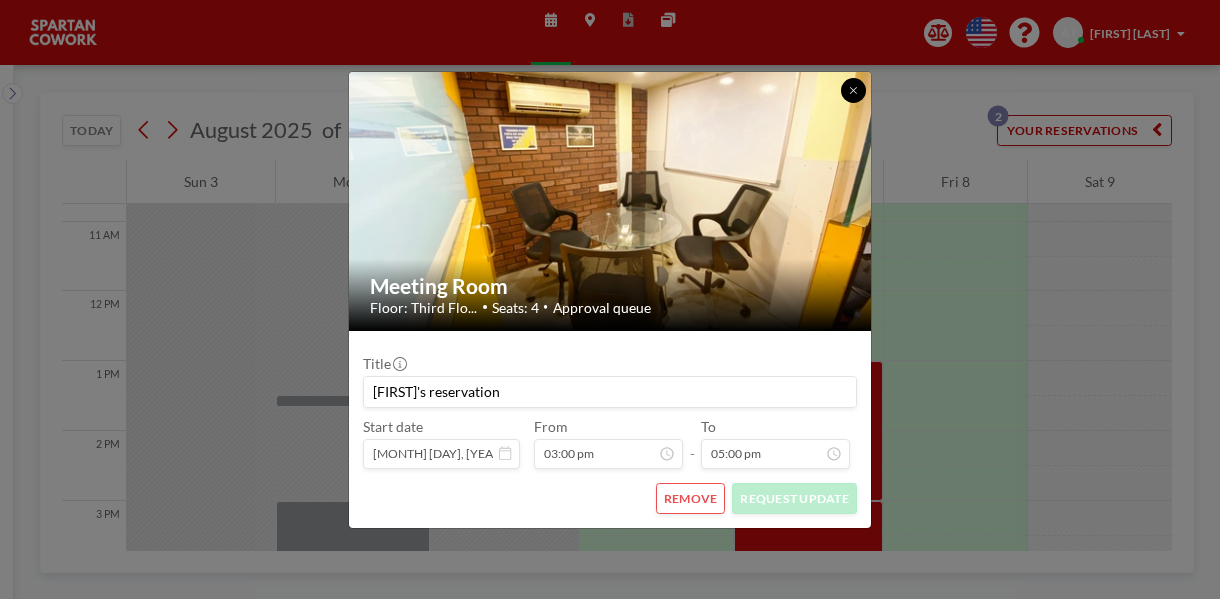 click 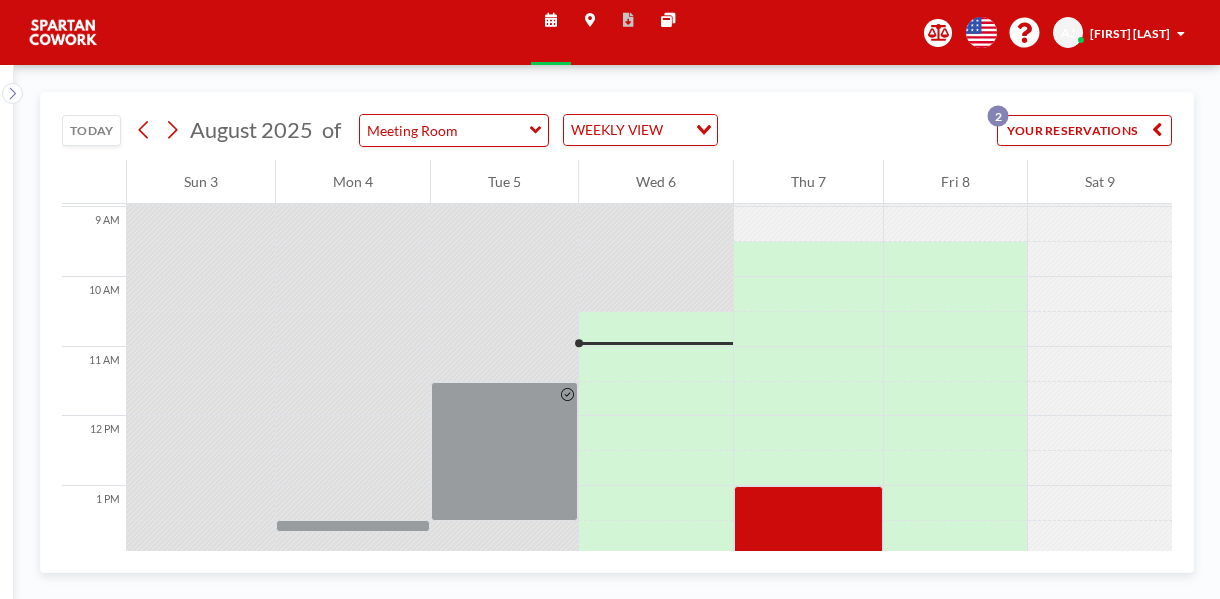 scroll, scrollTop: 700, scrollLeft: 0, axis: vertical 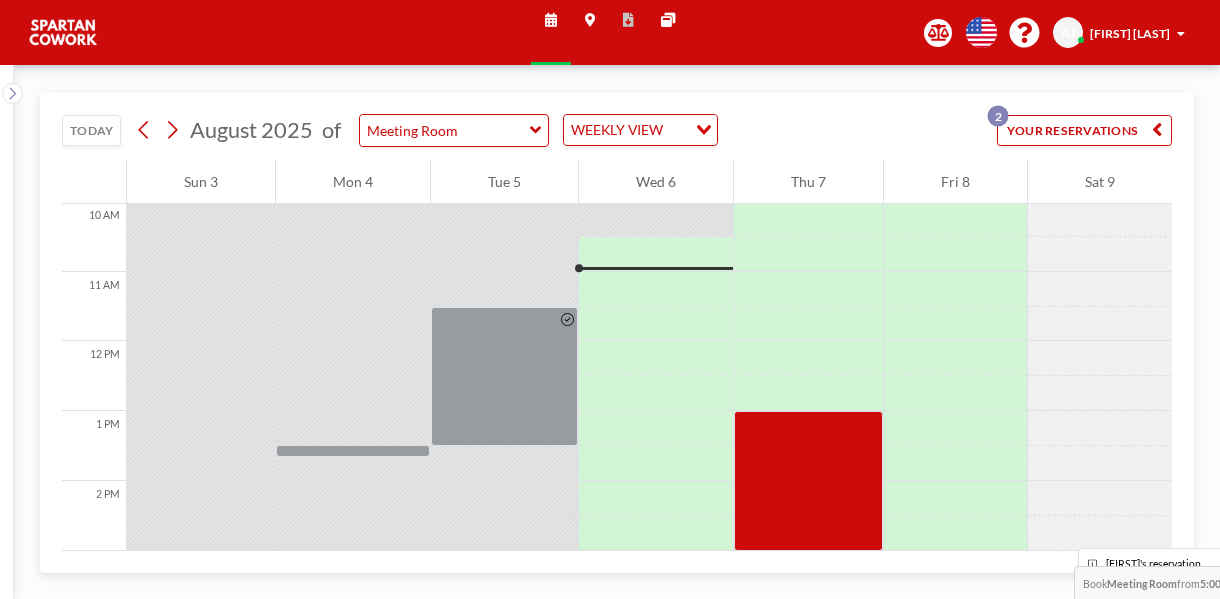 click at bounding box center (808, 621) 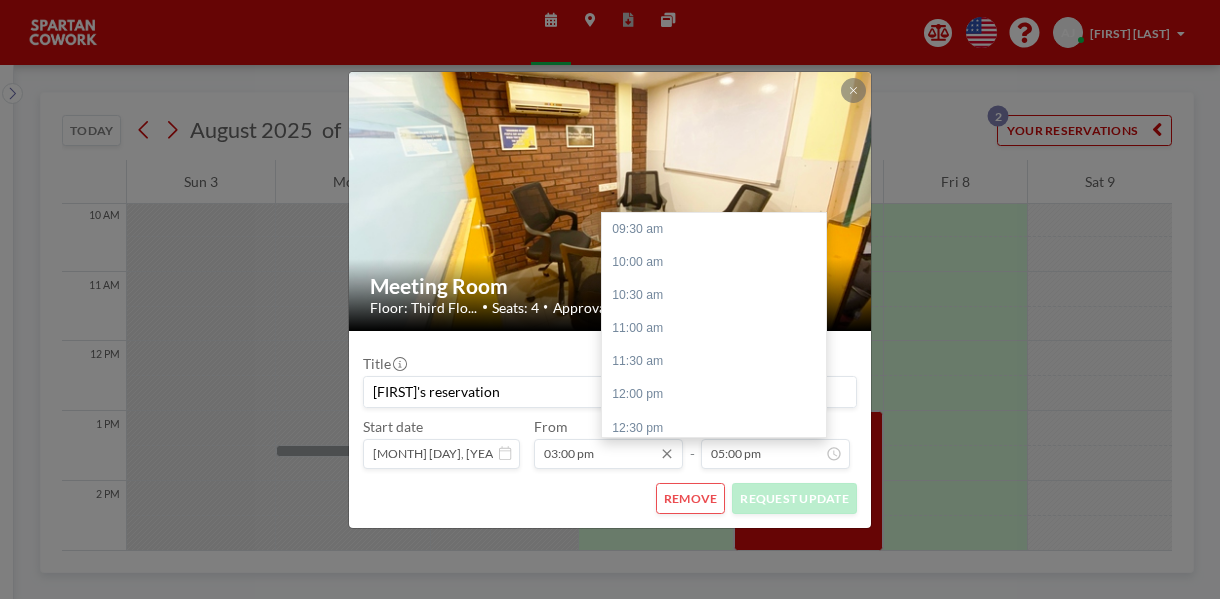 scroll, scrollTop: 457, scrollLeft: 0, axis: vertical 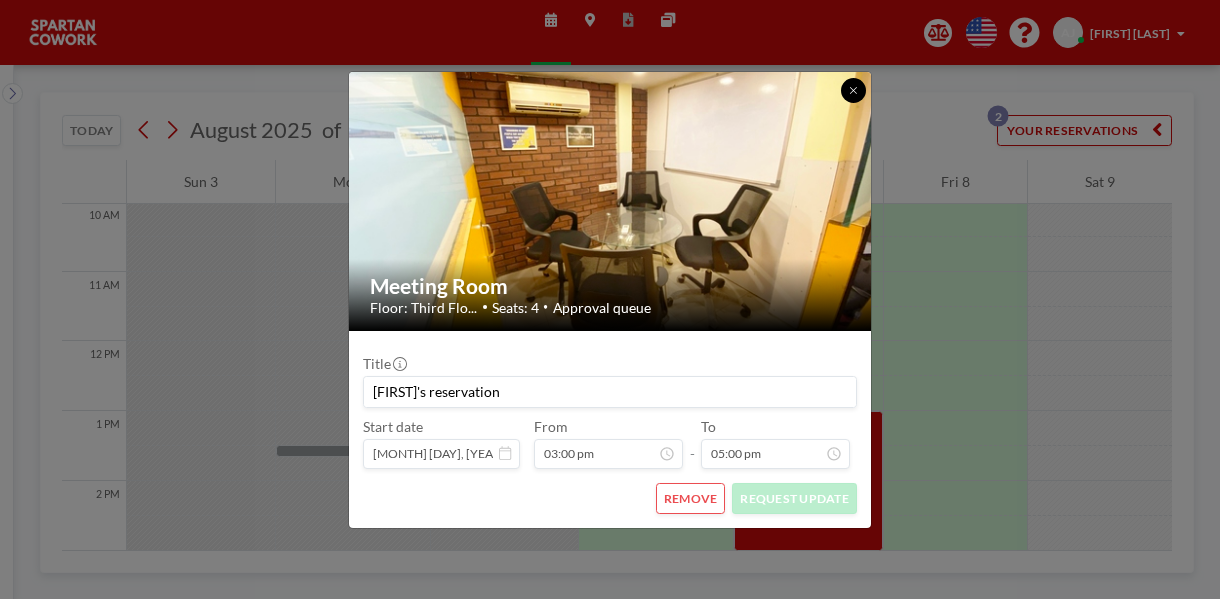click at bounding box center [853, 90] 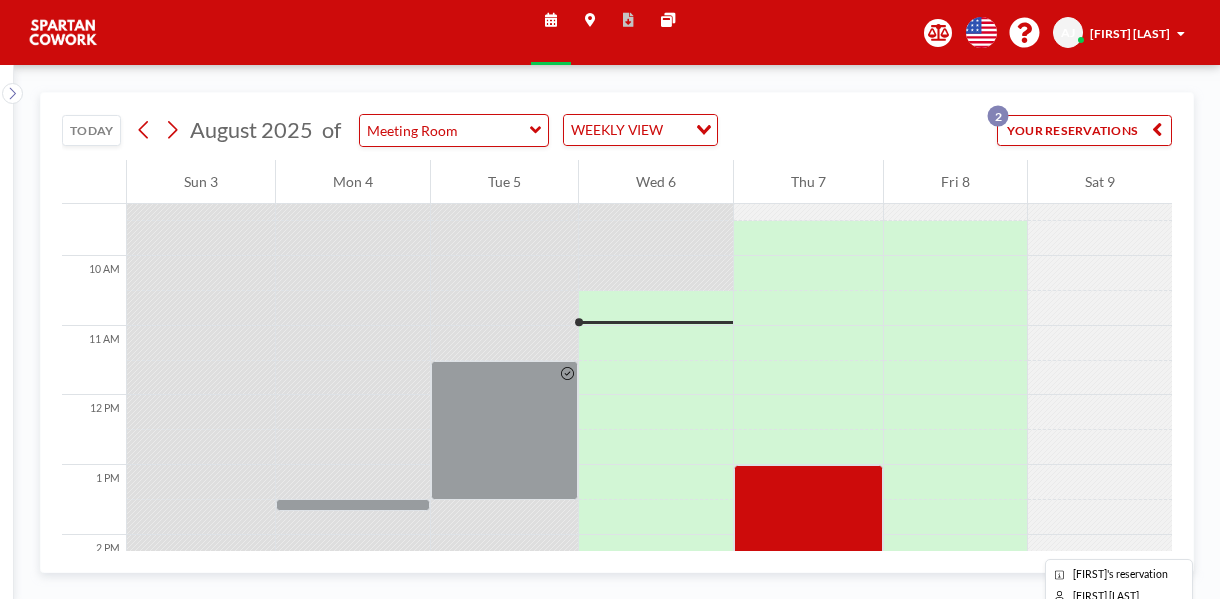 scroll, scrollTop: 846, scrollLeft: 0, axis: vertical 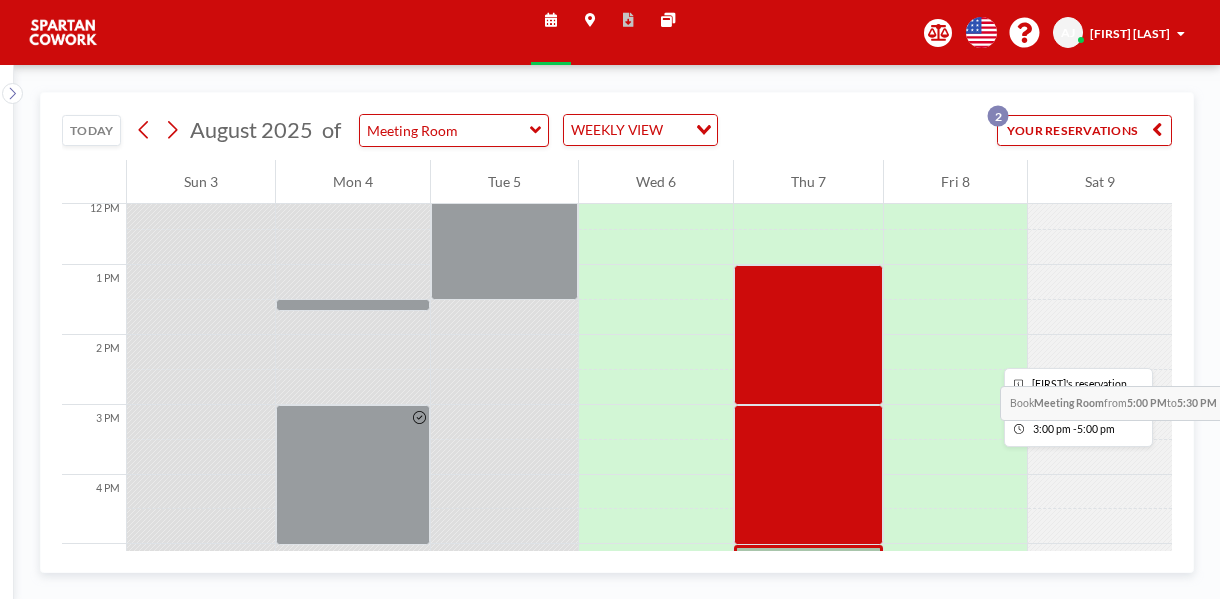 click at bounding box center [808, 475] 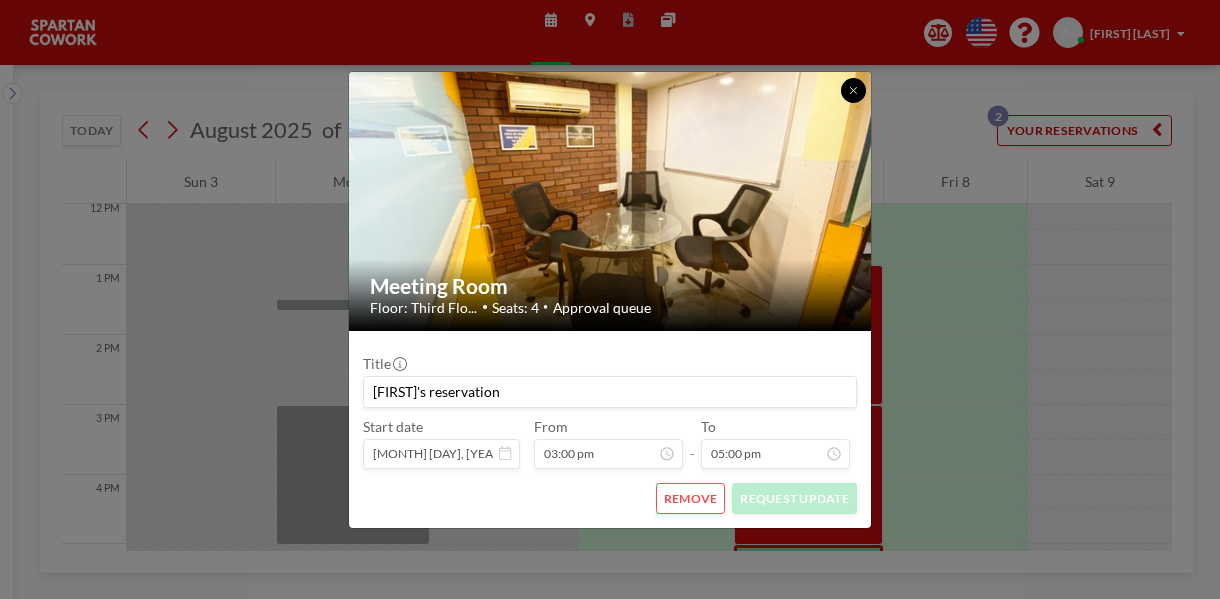 click 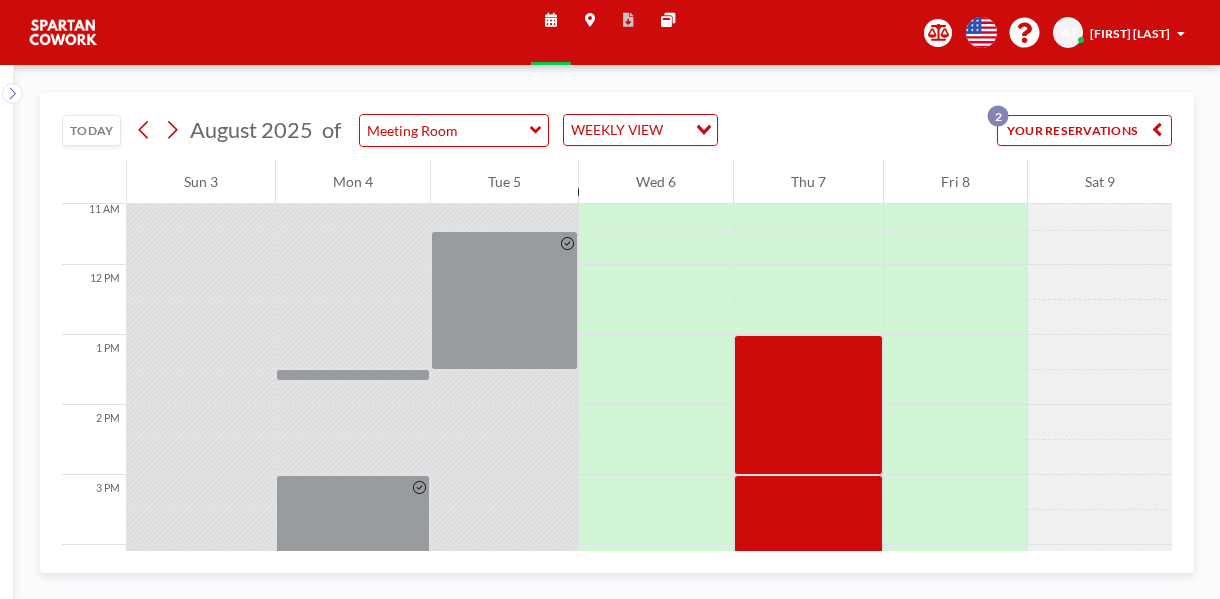 scroll, scrollTop: 946, scrollLeft: 0, axis: vertical 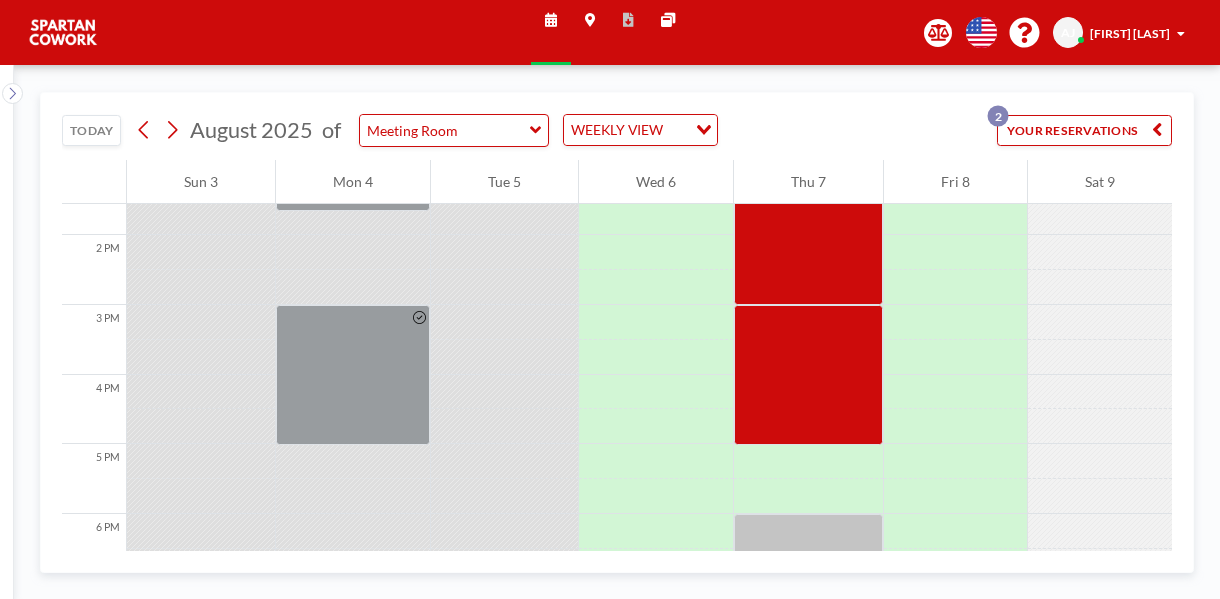 click at bounding box center (808, 461) 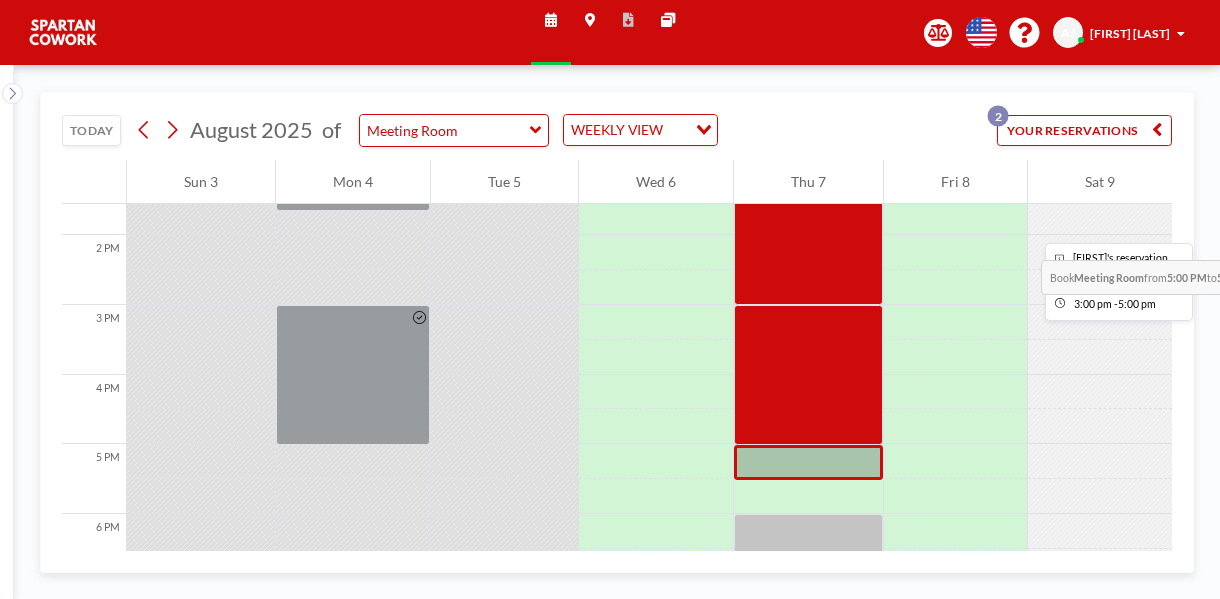 click at bounding box center (808, 375) 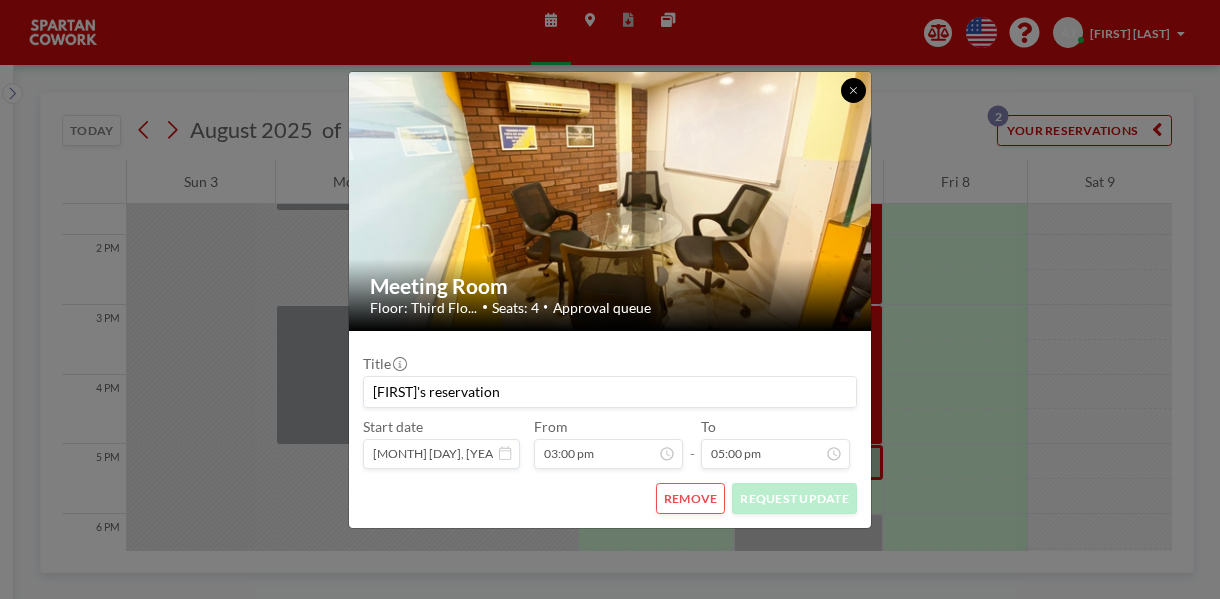 click 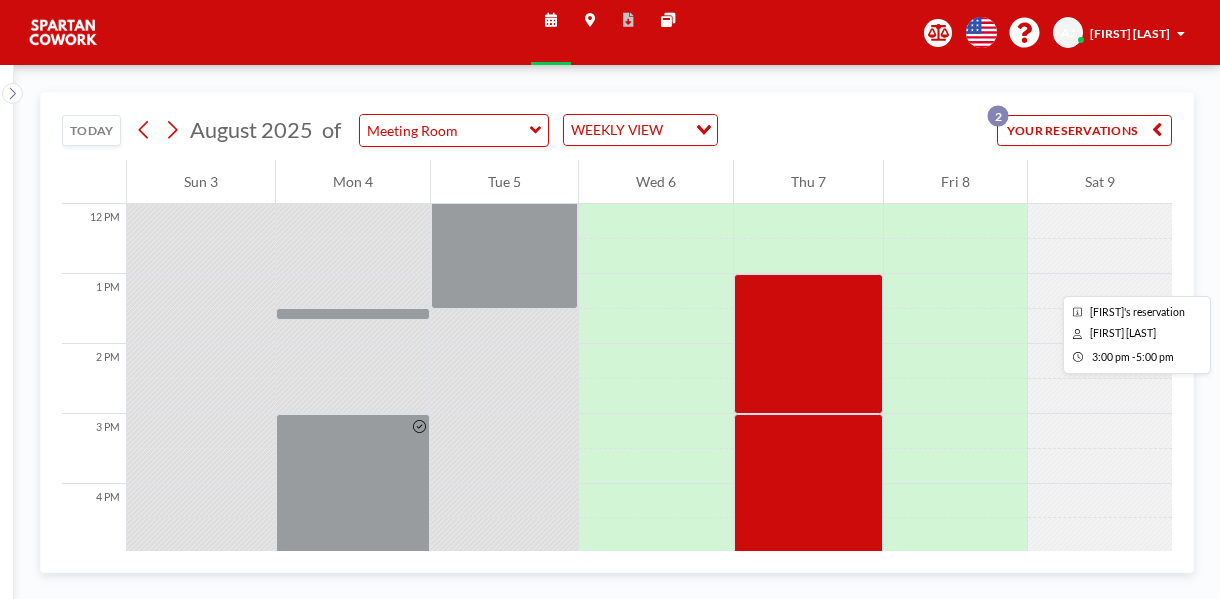 scroll, scrollTop: 946, scrollLeft: 0, axis: vertical 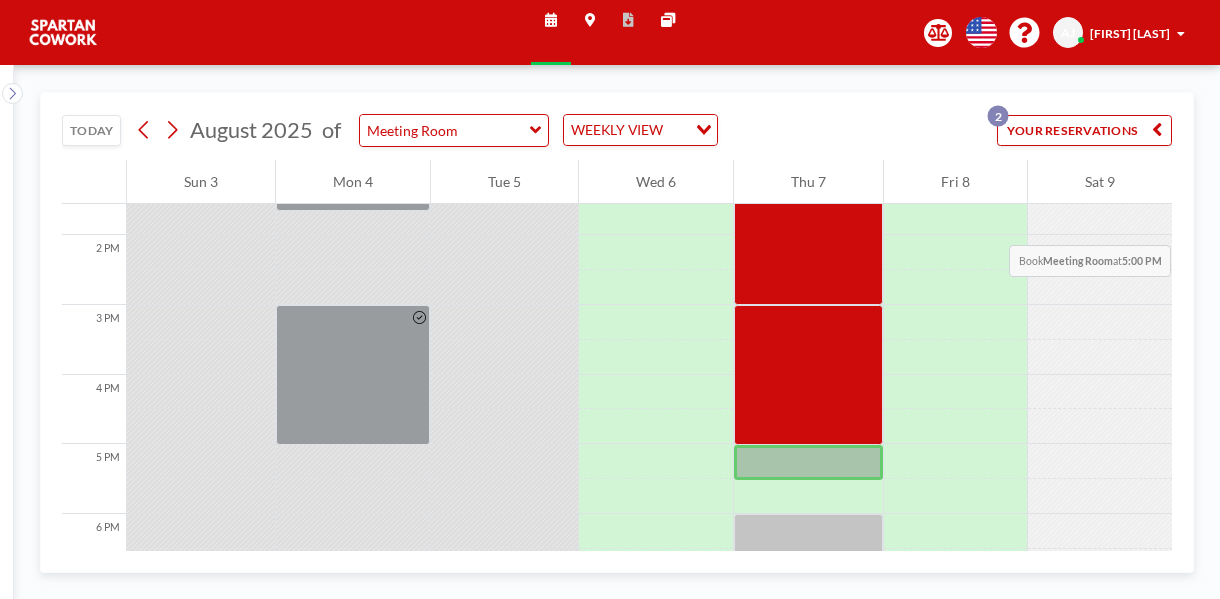 click on "Thu 7" at bounding box center [808, 182] 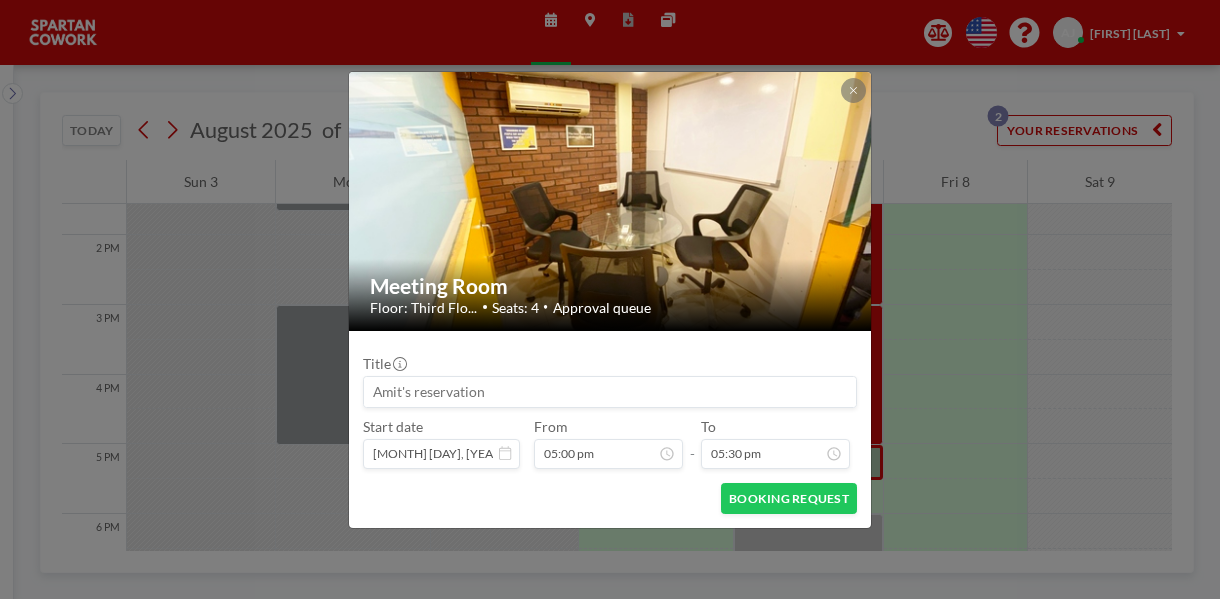 scroll, scrollTop: 0, scrollLeft: 0, axis: both 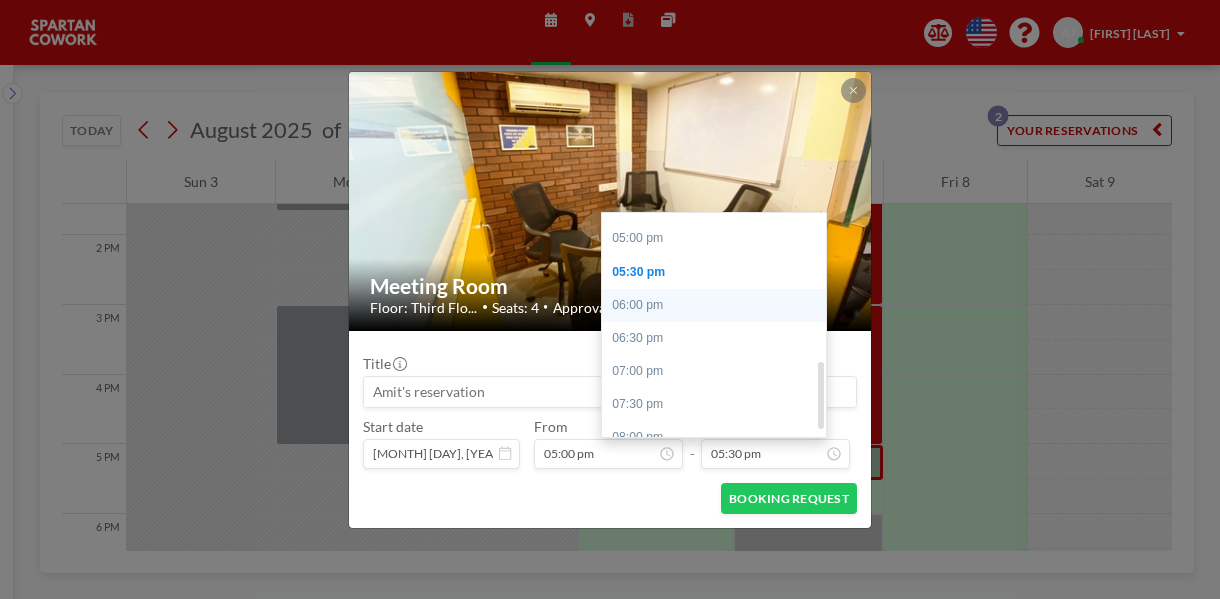 click on "06:00 pm" at bounding box center [719, 305] 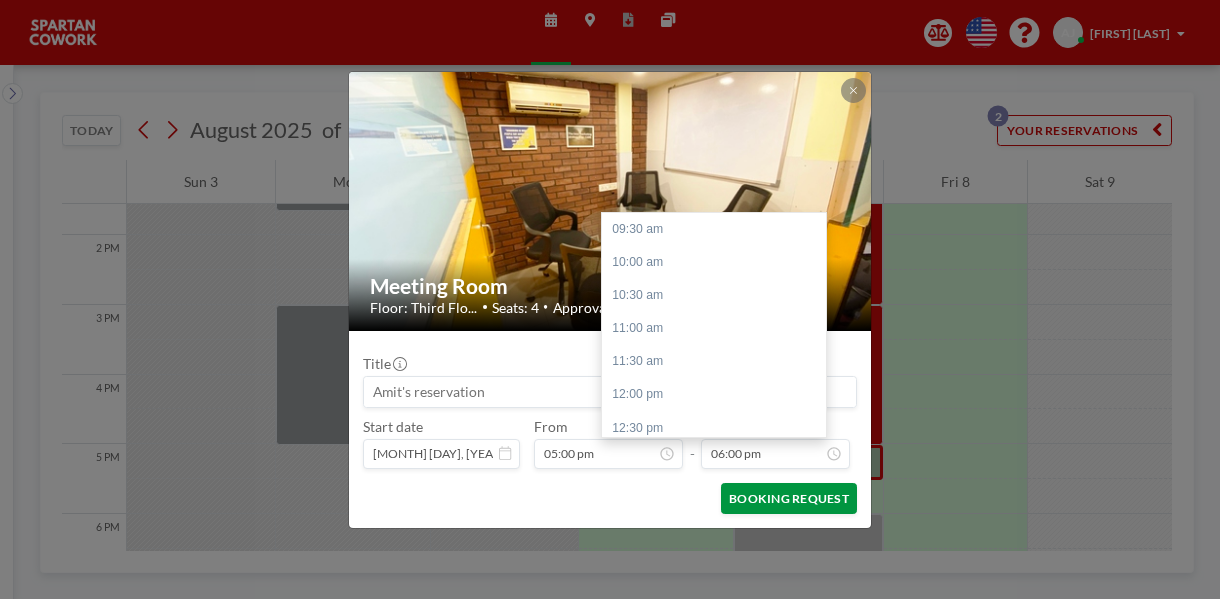 scroll, scrollTop: 507, scrollLeft: 0, axis: vertical 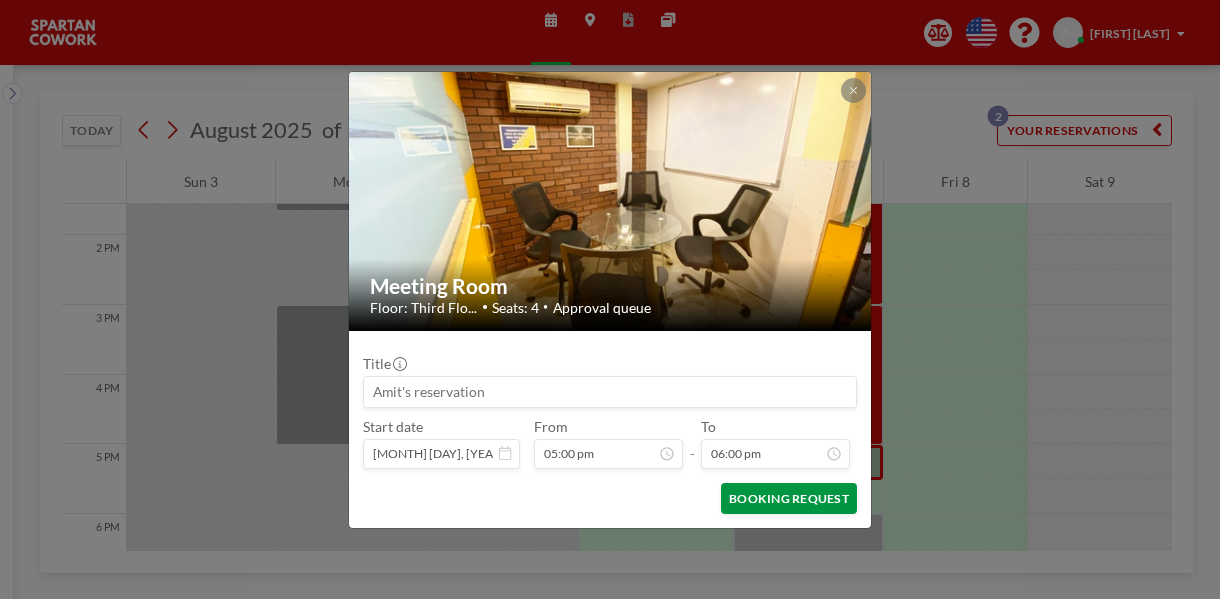 click on "BOOKING REQUEST" at bounding box center [789, 498] 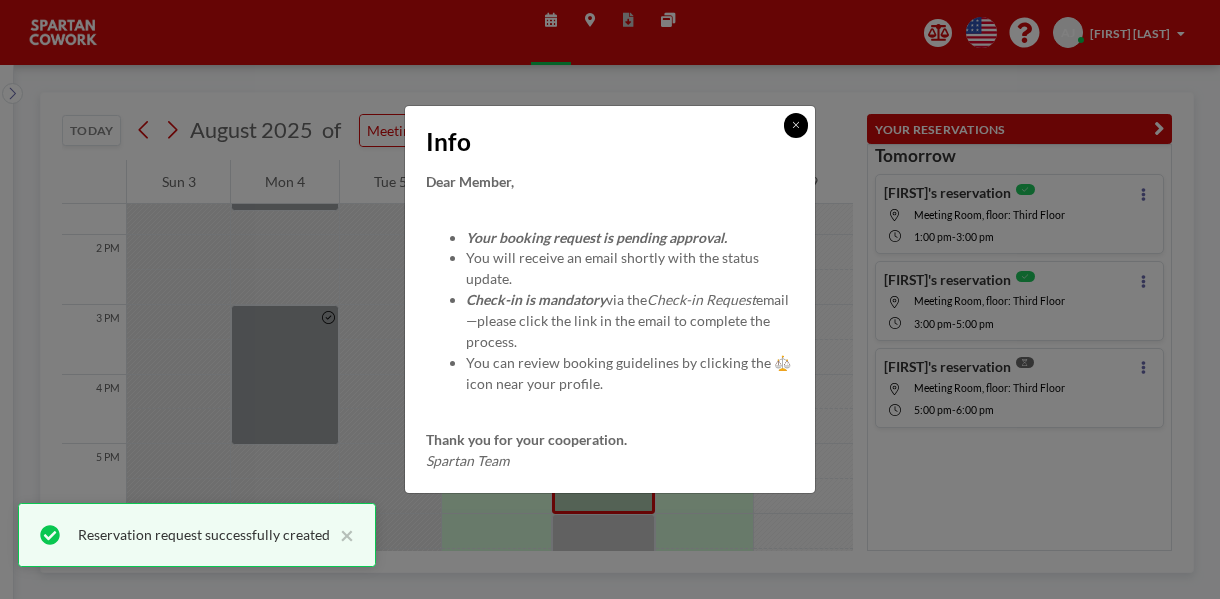 click 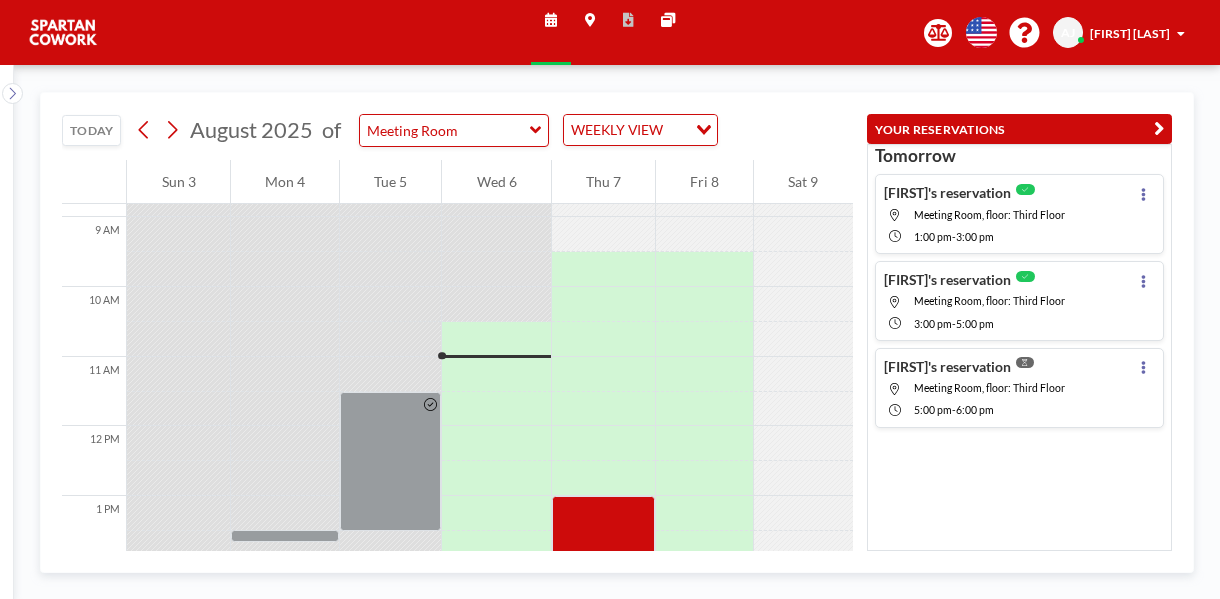 scroll, scrollTop: 746, scrollLeft: 0, axis: vertical 